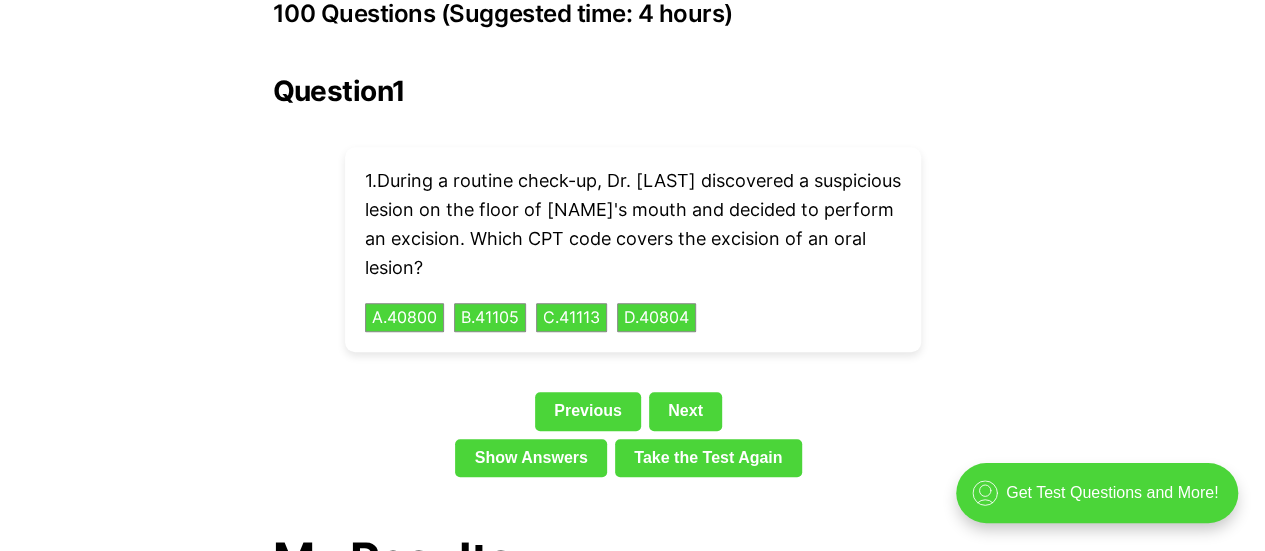 scroll, scrollTop: 4466, scrollLeft: 0, axis: vertical 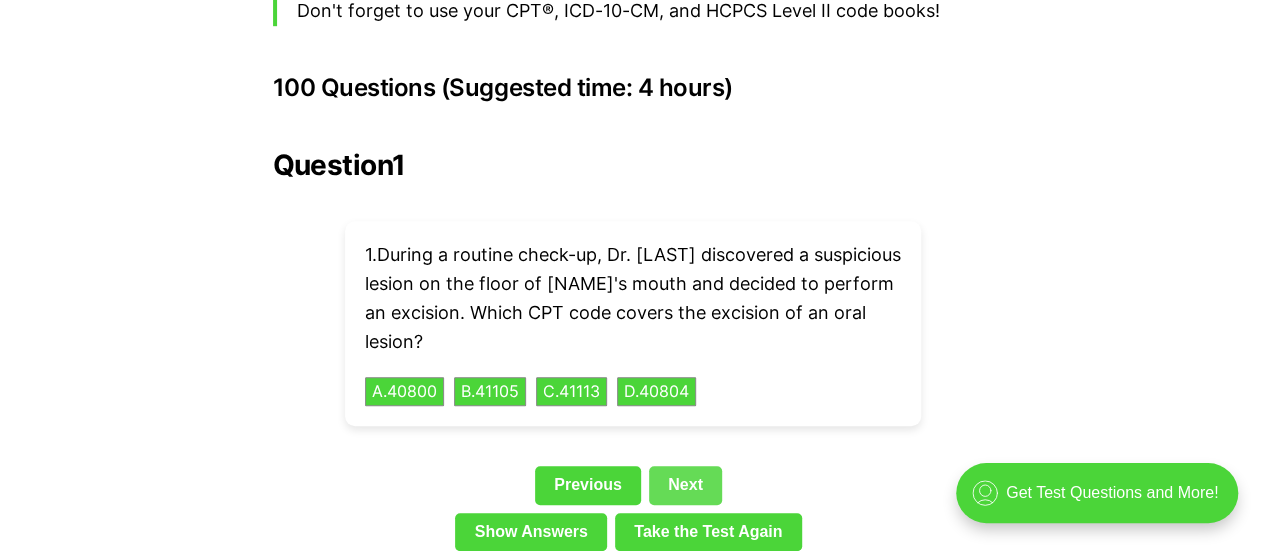 click on "Next" at bounding box center (685, 485) 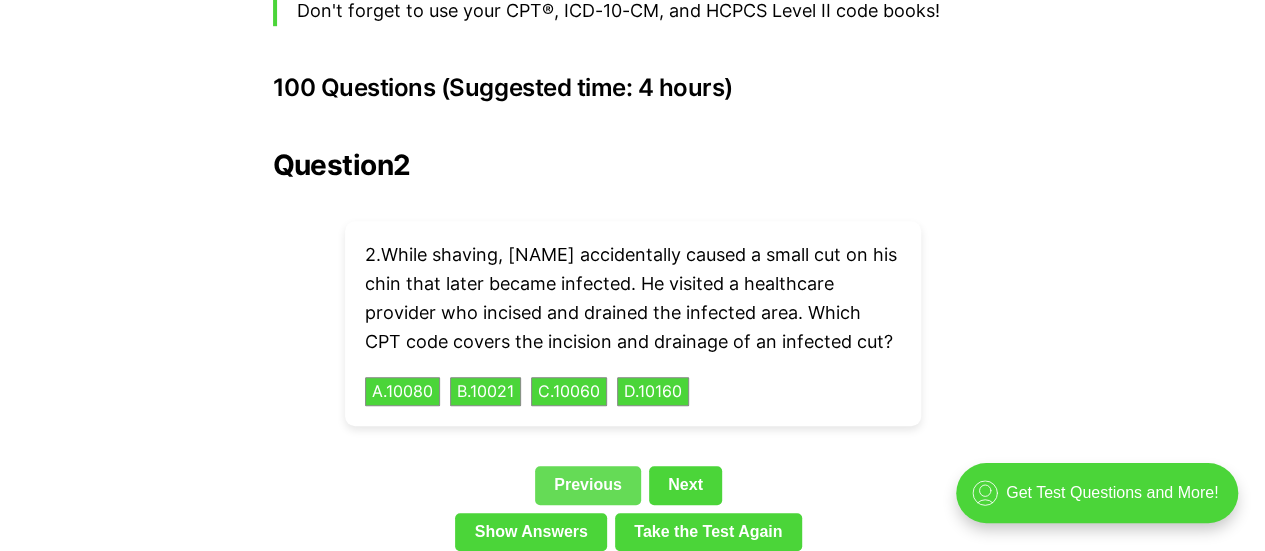 click on "Previous" at bounding box center [588, 485] 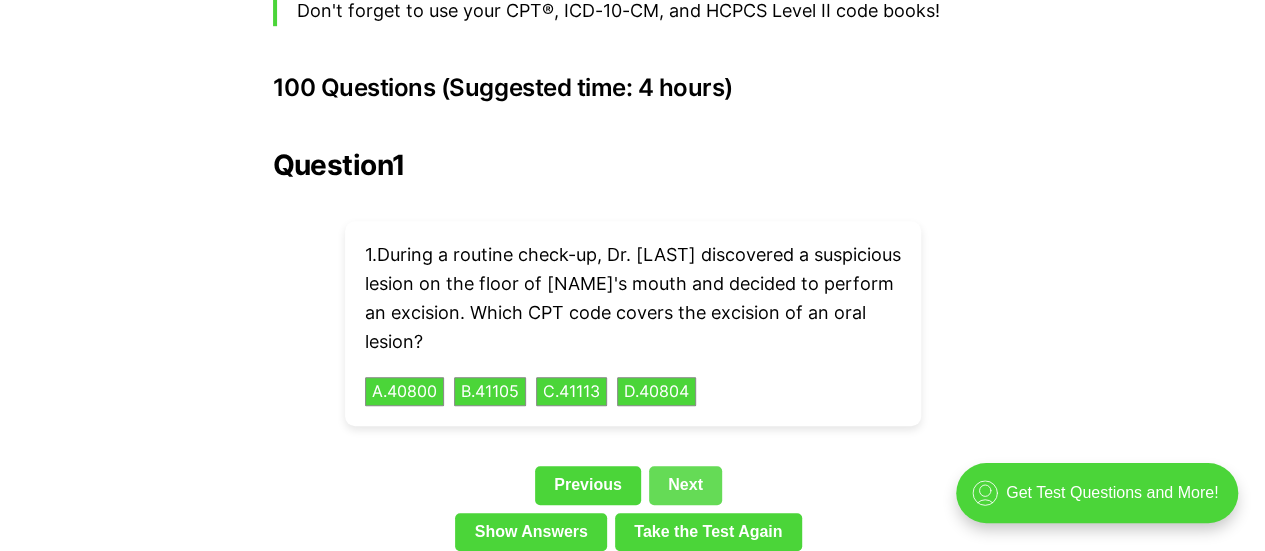 click on "Next" at bounding box center [685, 485] 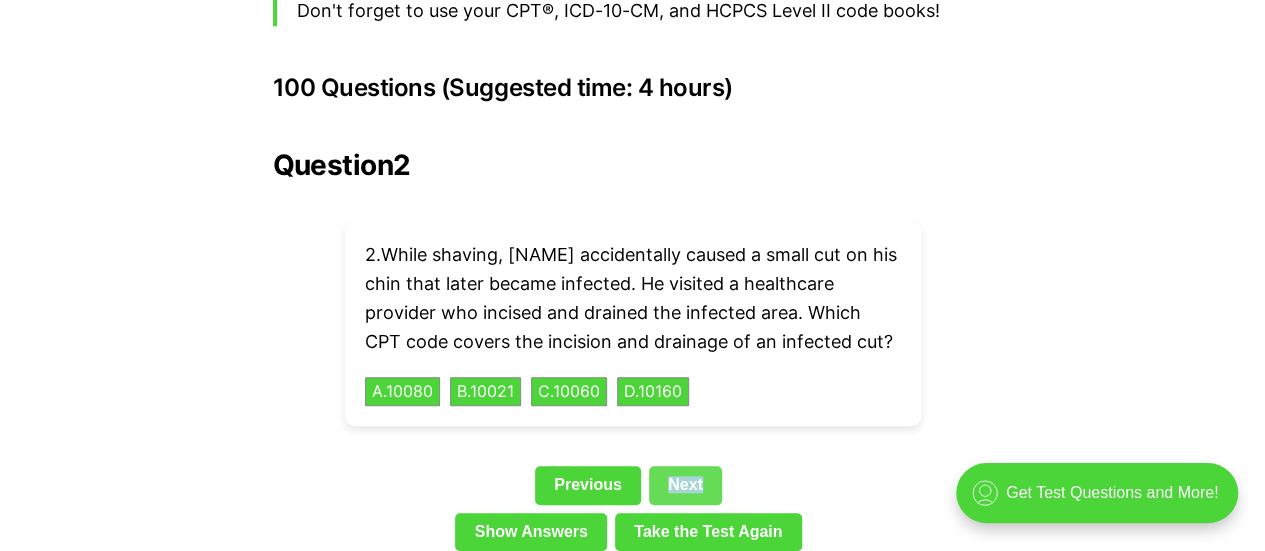 click on "Next" at bounding box center [685, 485] 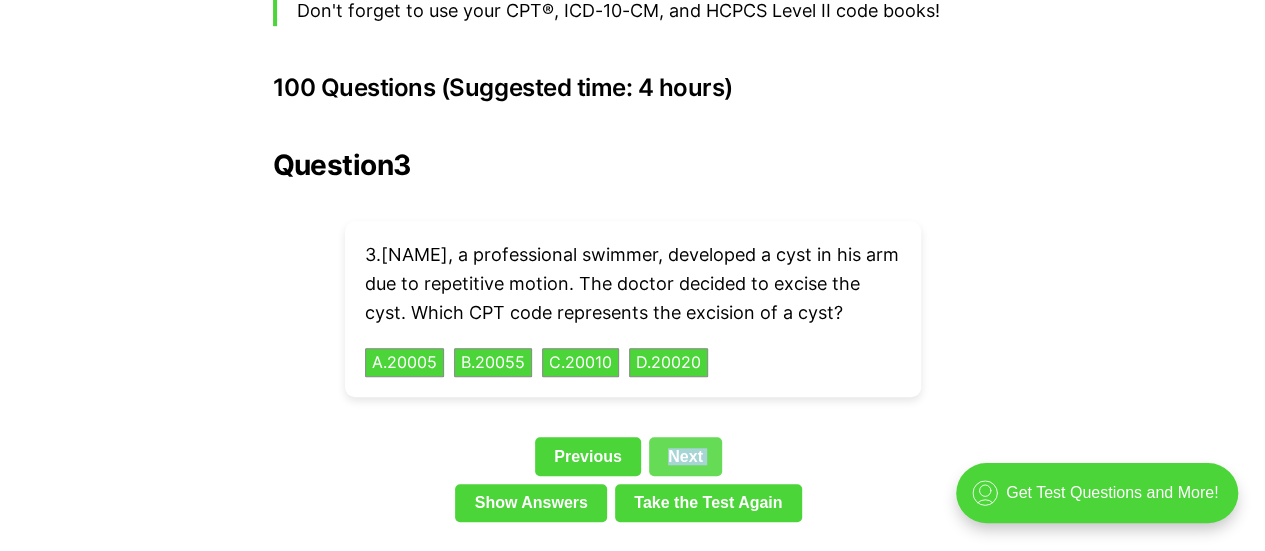 click on "Previous Next" at bounding box center [633, 460] 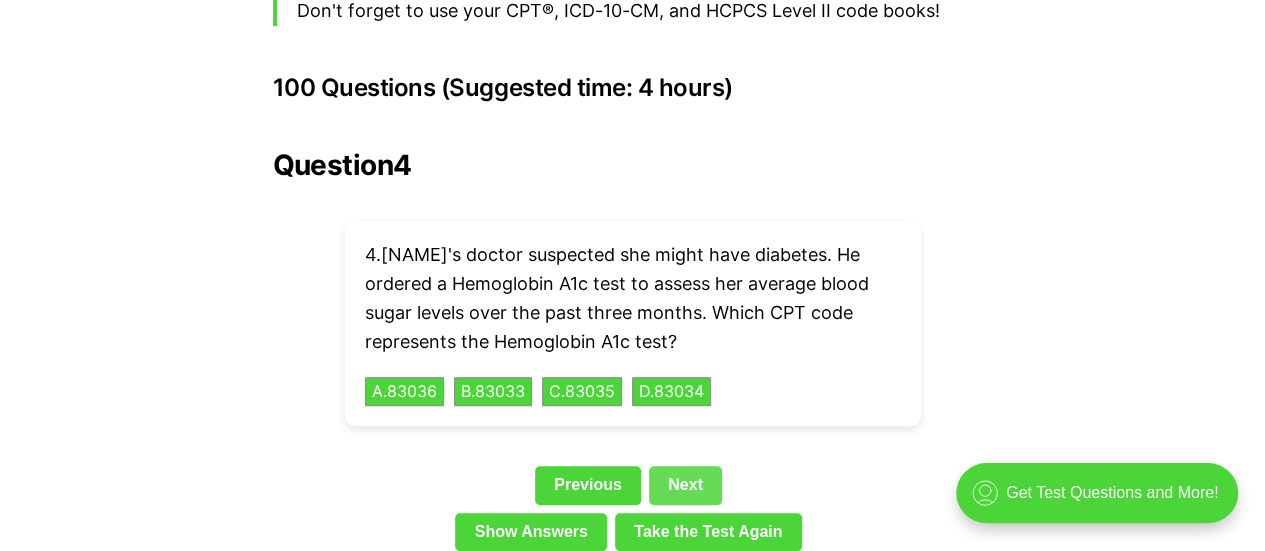 click on "Next" at bounding box center [685, 485] 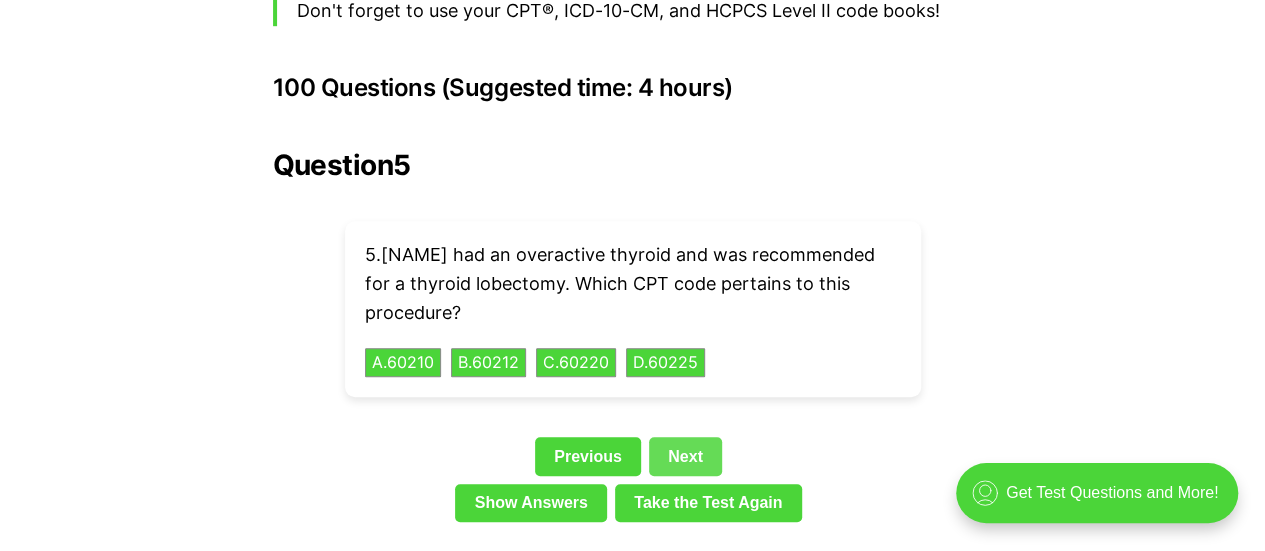 click on "Next" at bounding box center [685, 456] 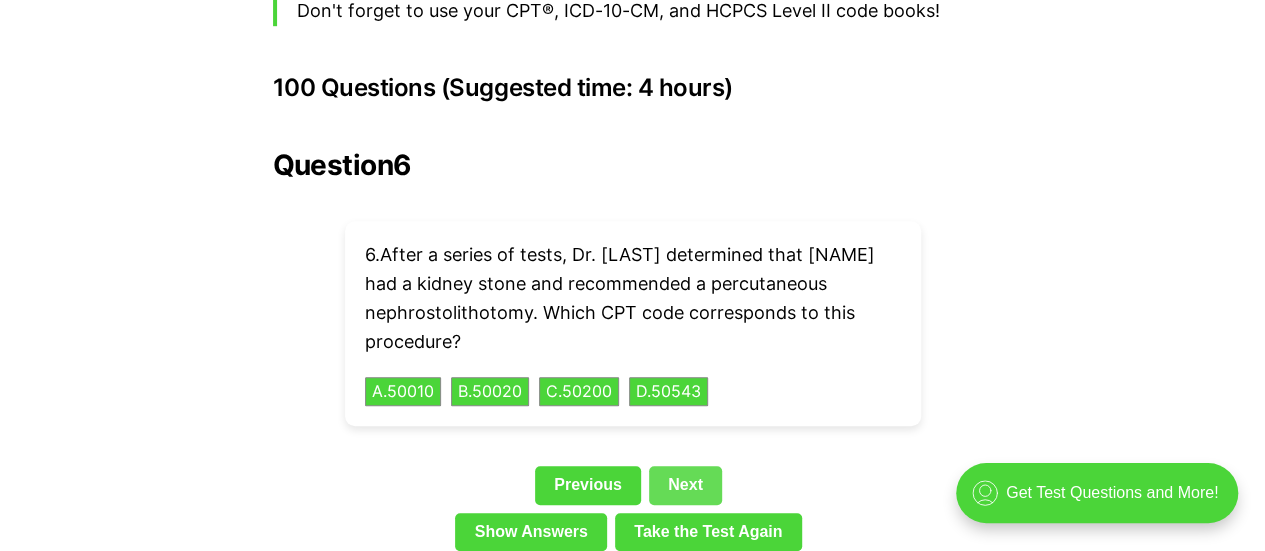 click on "Next" at bounding box center [685, 485] 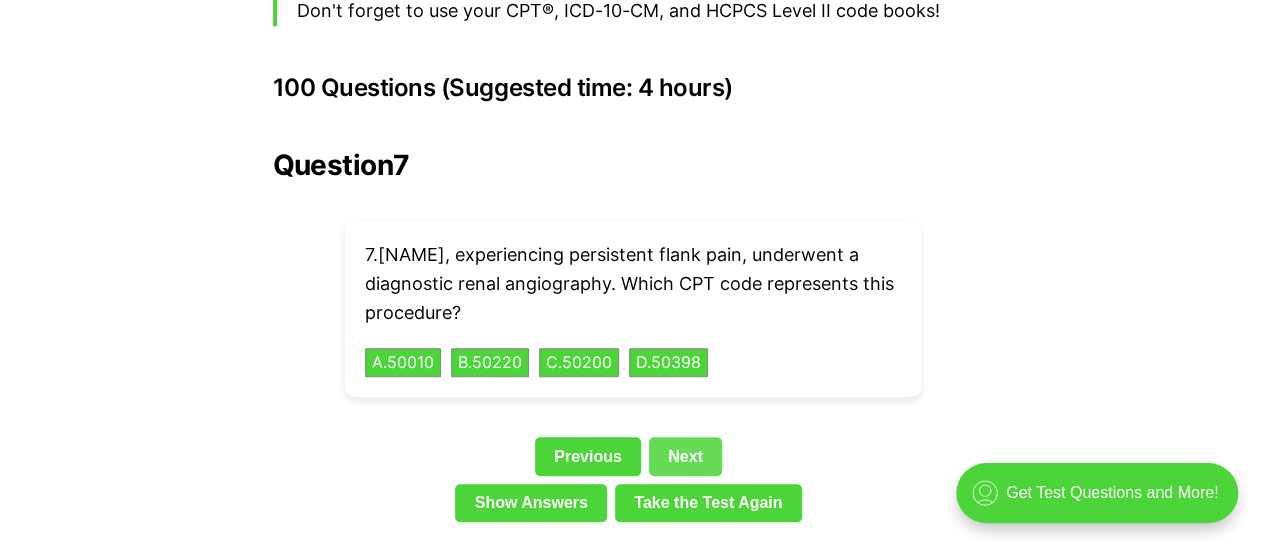click on "Next" at bounding box center (685, 456) 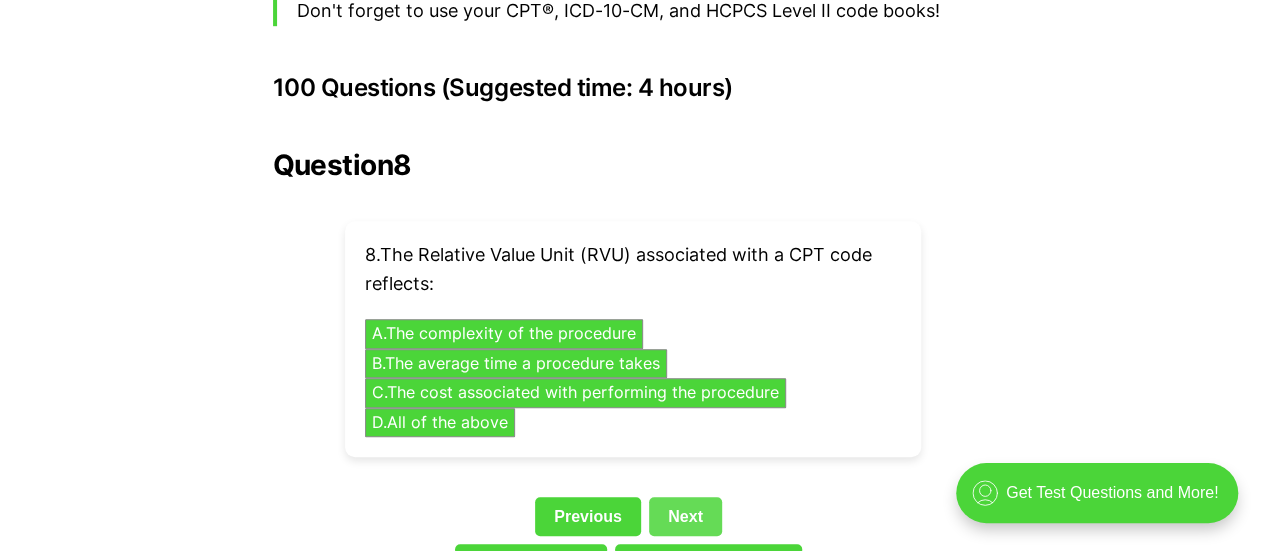 click on "Next" at bounding box center (685, 516) 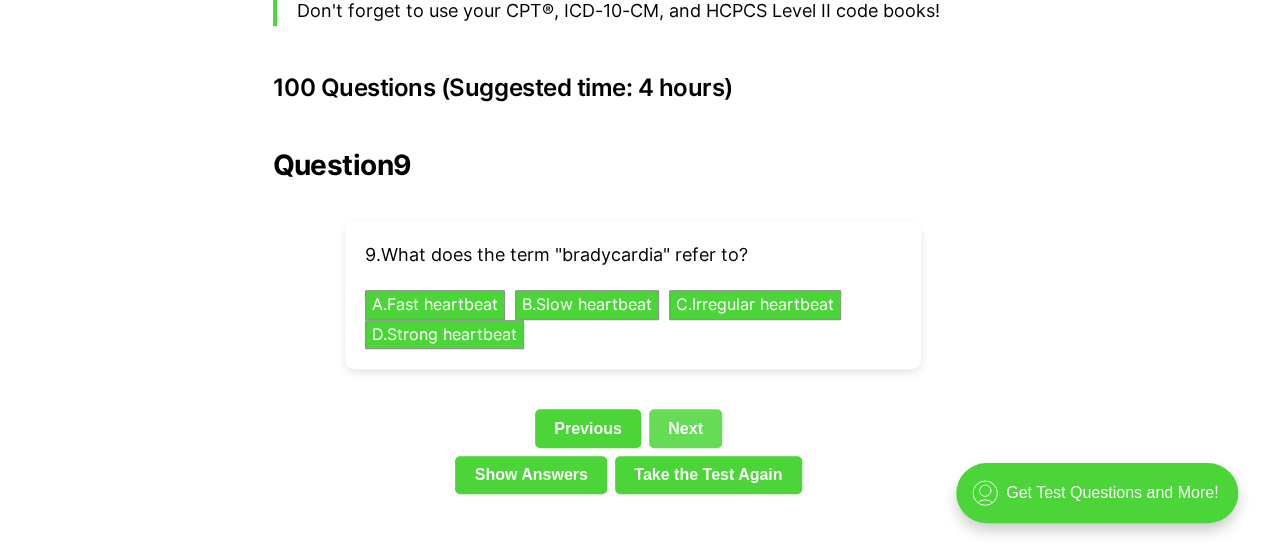 click on "Next" at bounding box center [685, 428] 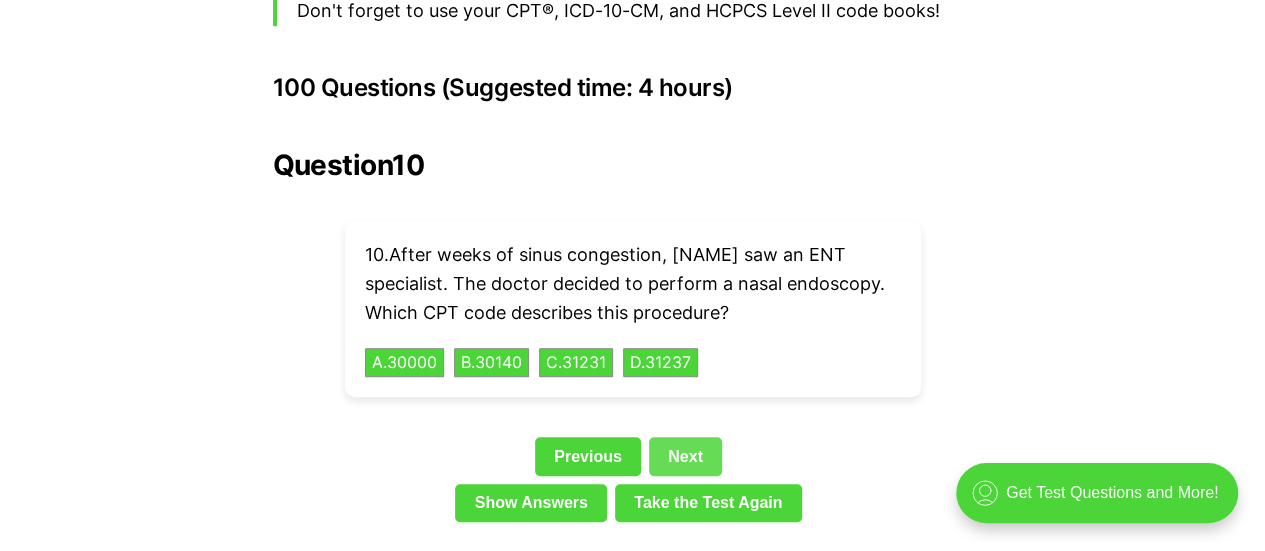 click on "Next" at bounding box center [685, 456] 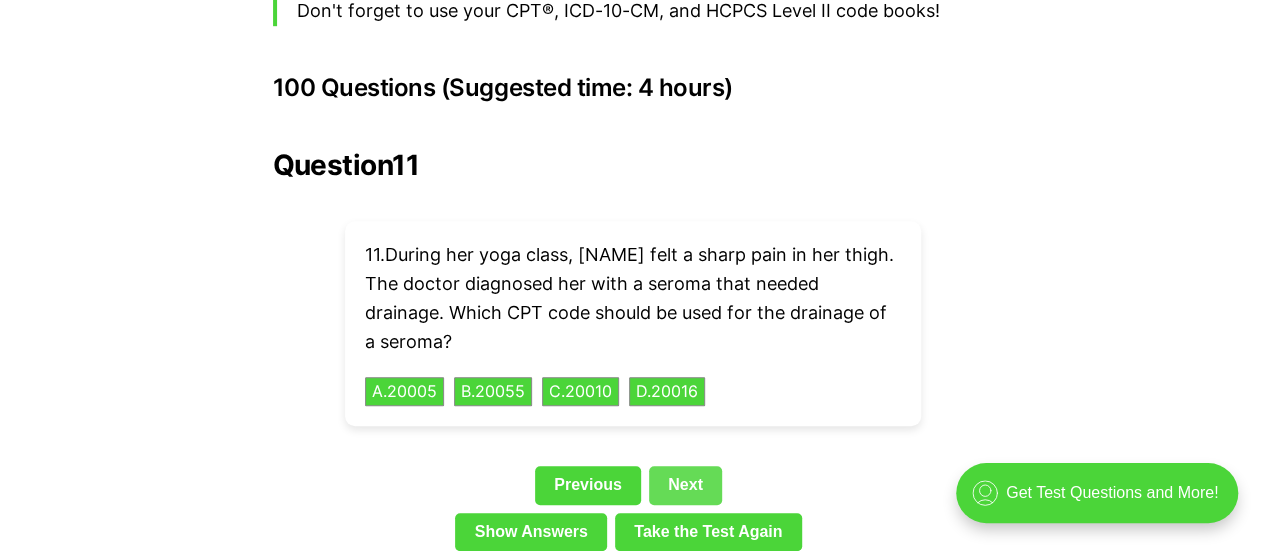 click on "Next" at bounding box center [685, 485] 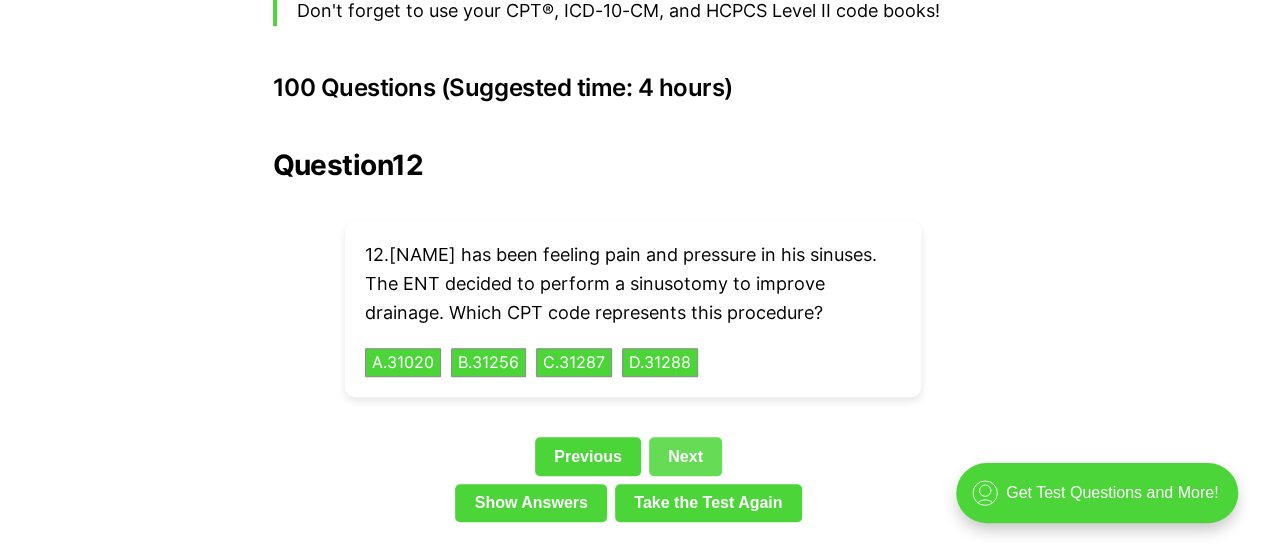 click on "Next" at bounding box center (685, 456) 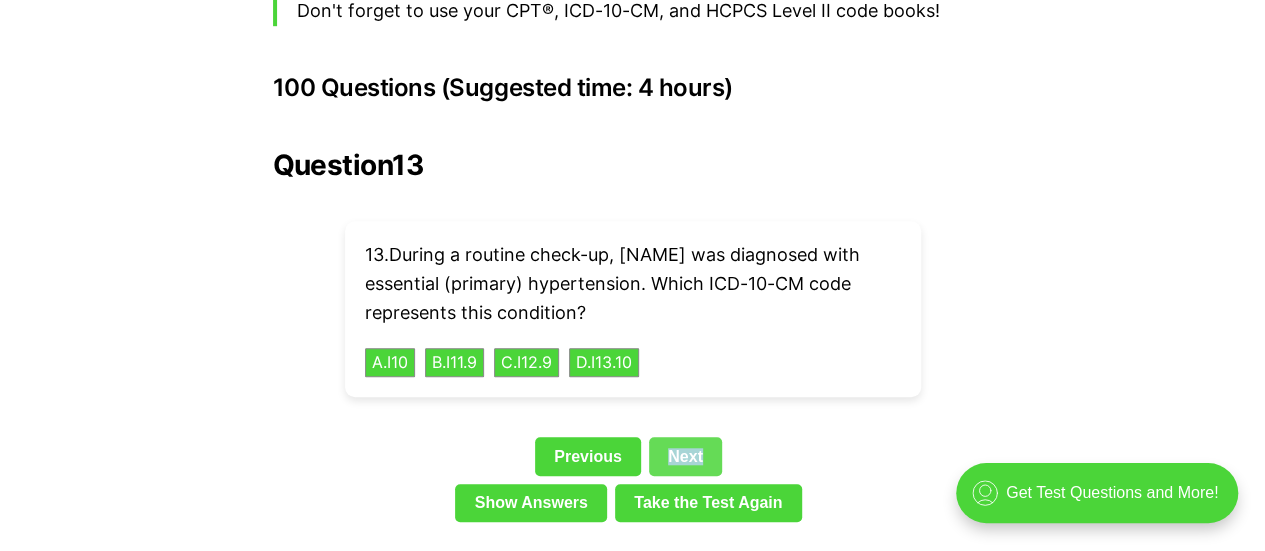 click on "Next" at bounding box center (685, 456) 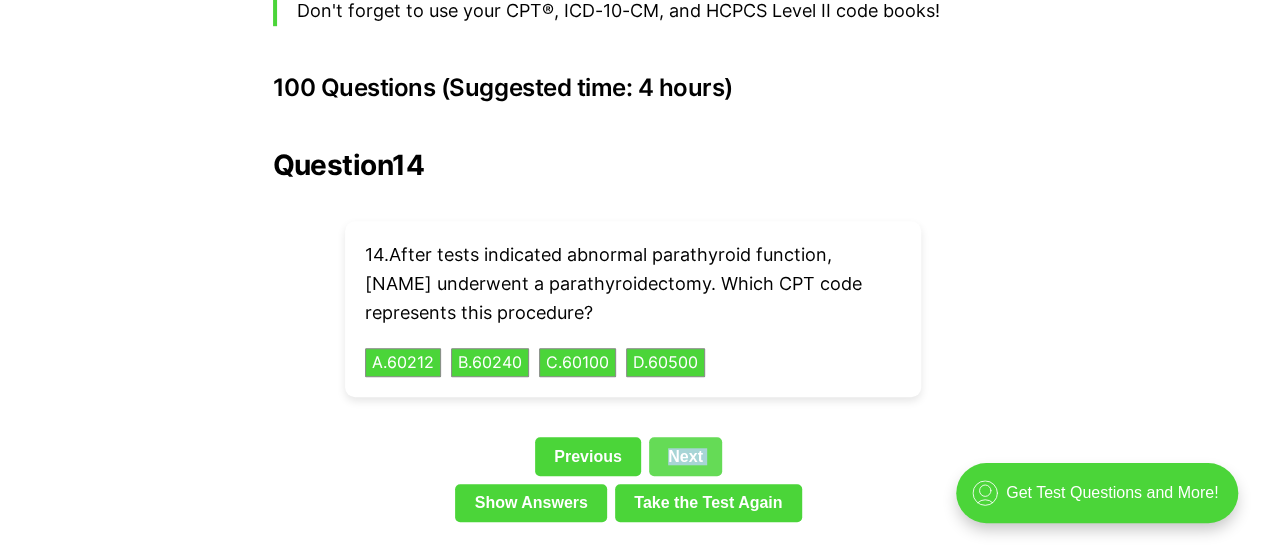 click on "Next" at bounding box center (685, 456) 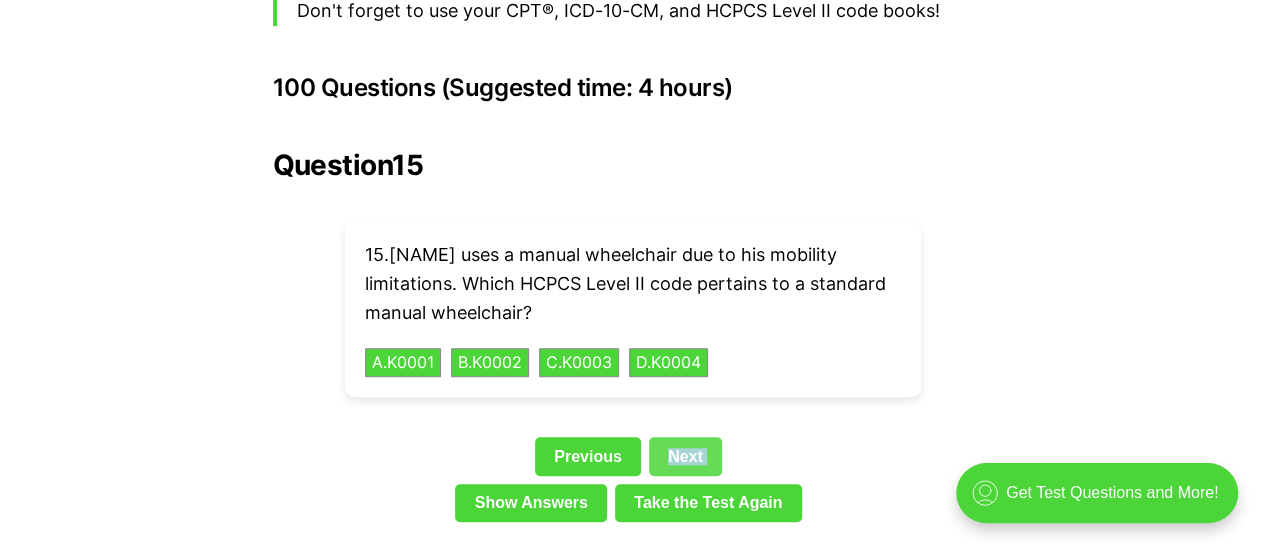 click on "Next" at bounding box center [685, 456] 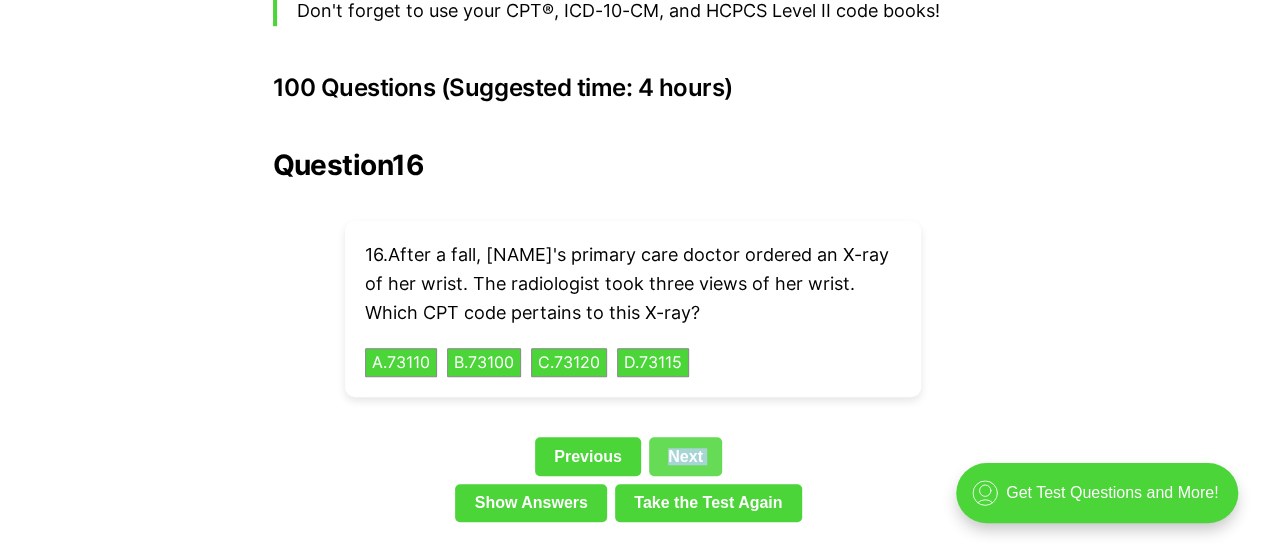 click on "Next" at bounding box center [685, 456] 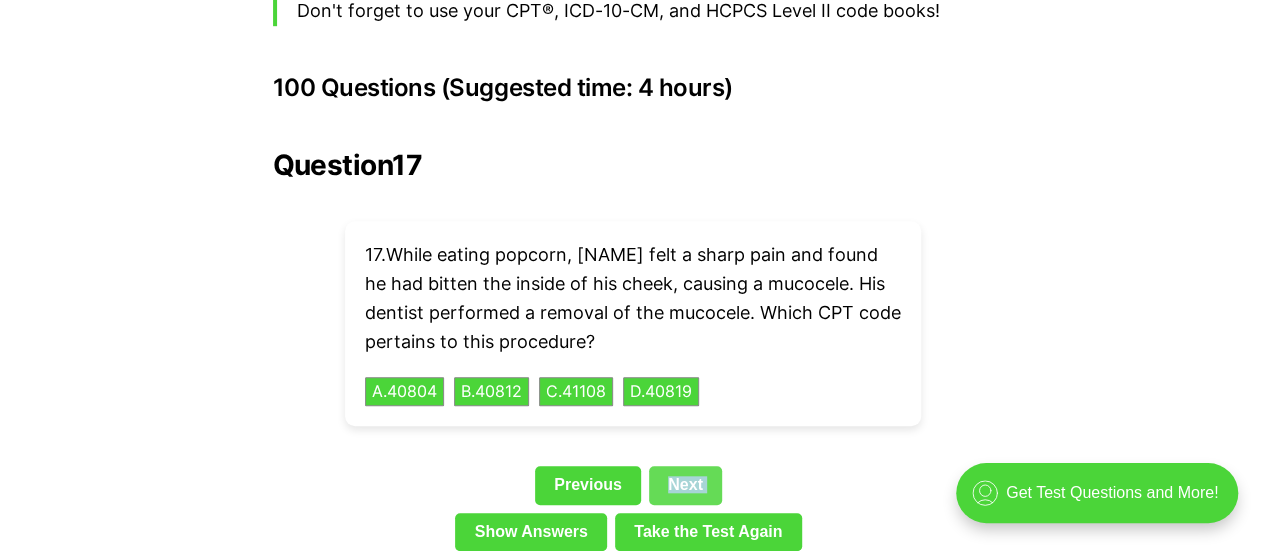 click on "Question  17 17 .  While eating popcorn, [NAME] felt a sharp pain and found he had bitten the inside of his cheek, causing a mucocele. His dentist performed a removal of the mucocele. Which CPT code pertains to this procedure? A .  40804 B .  40812 C .  41108 D .  40819 Previous Next Show Answers Take the Test Again" at bounding box center [633, 354] 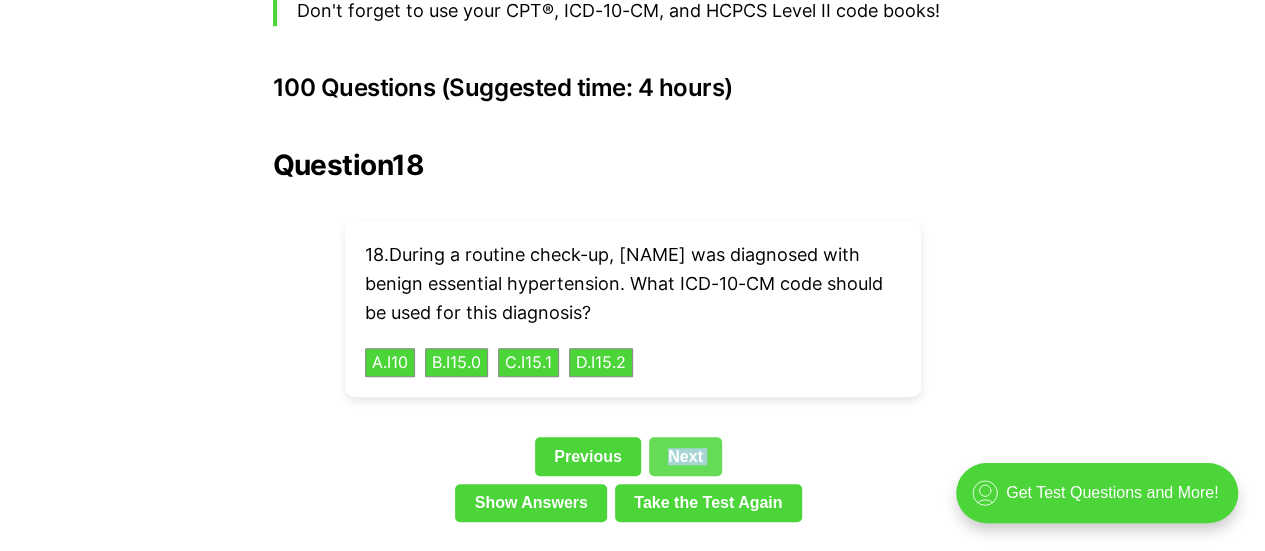 click on "Next" at bounding box center [685, 456] 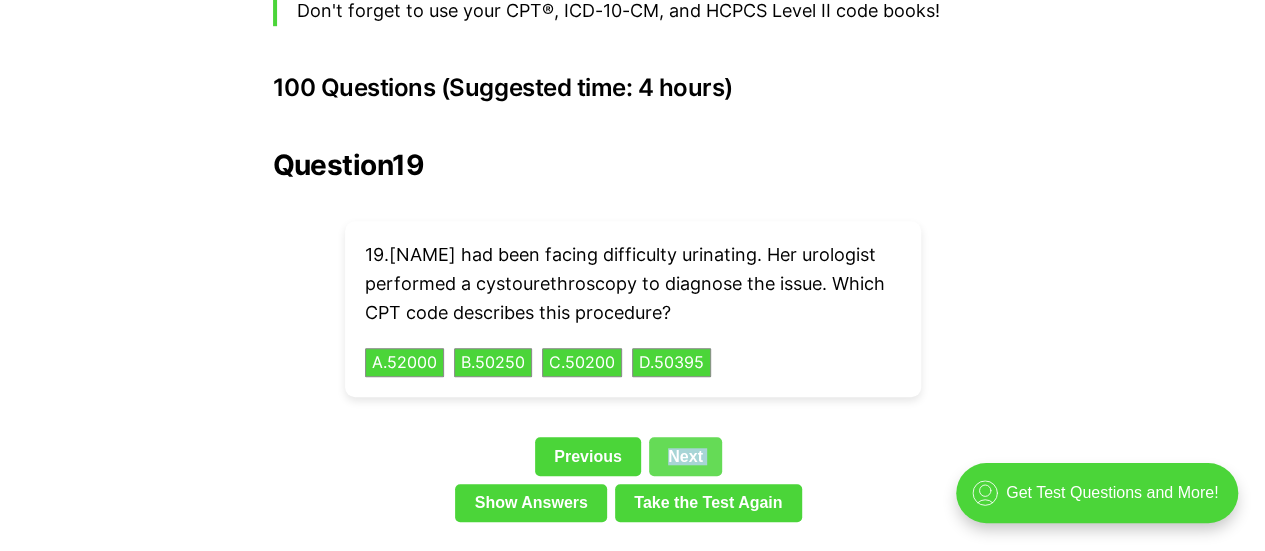 click on "Next" at bounding box center [685, 456] 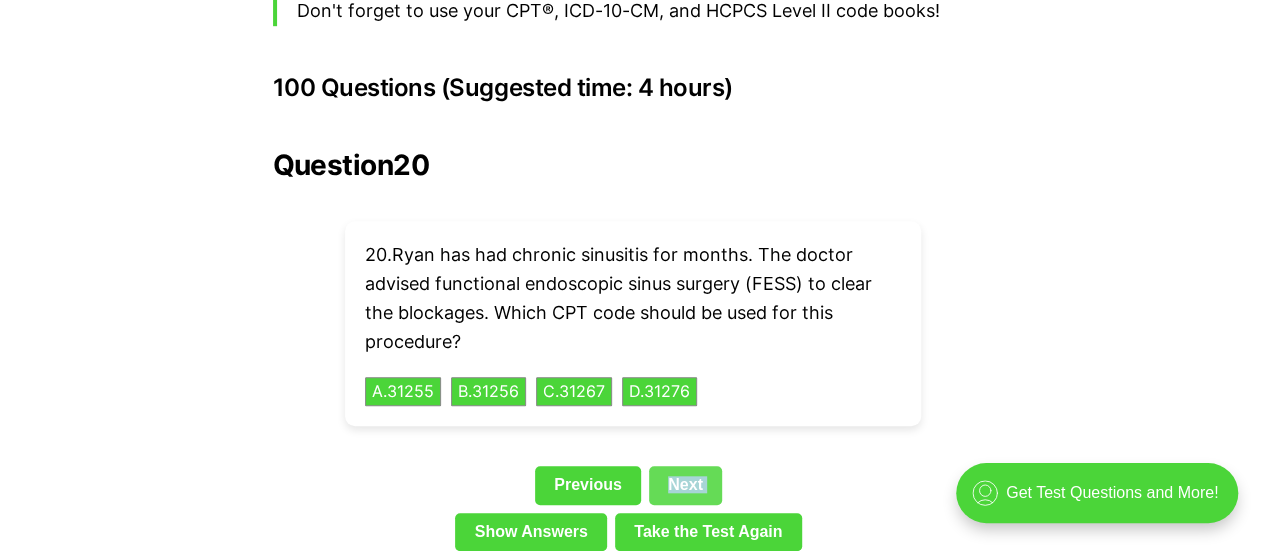 click on "Next" at bounding box center (685, 485) 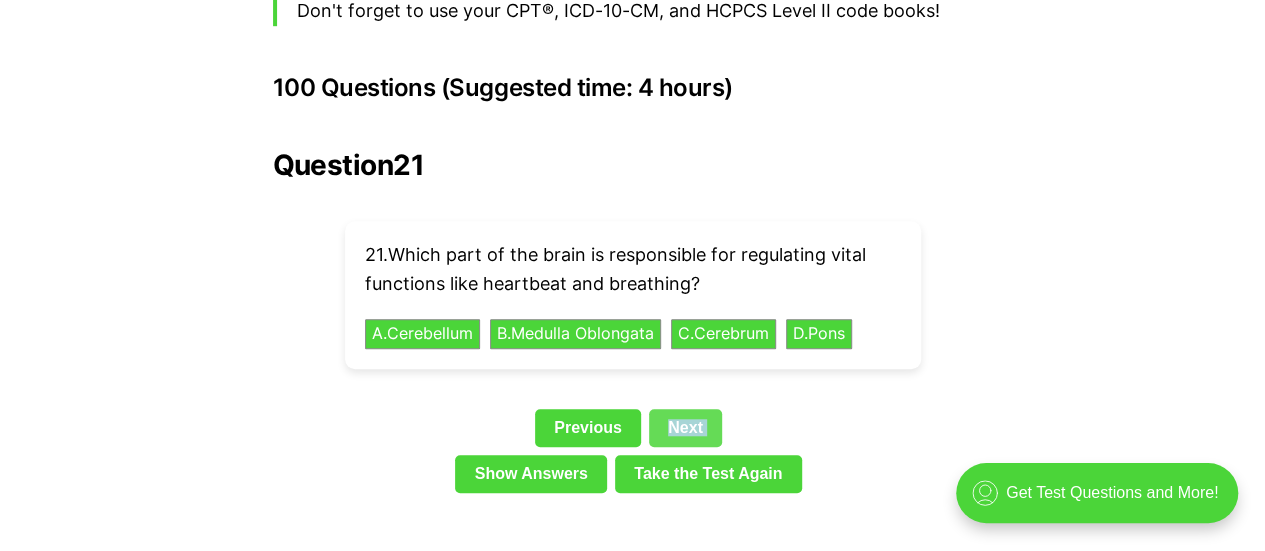 click on "Next" at bounding box center (685, 428) 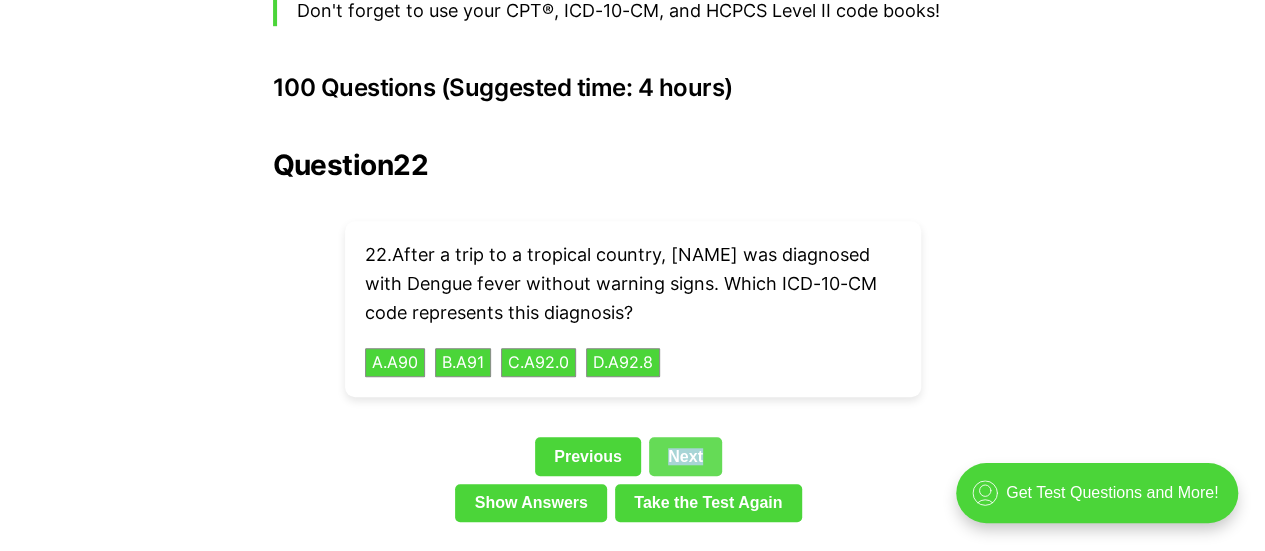 click on "Next" at bounding box center [685, 456] 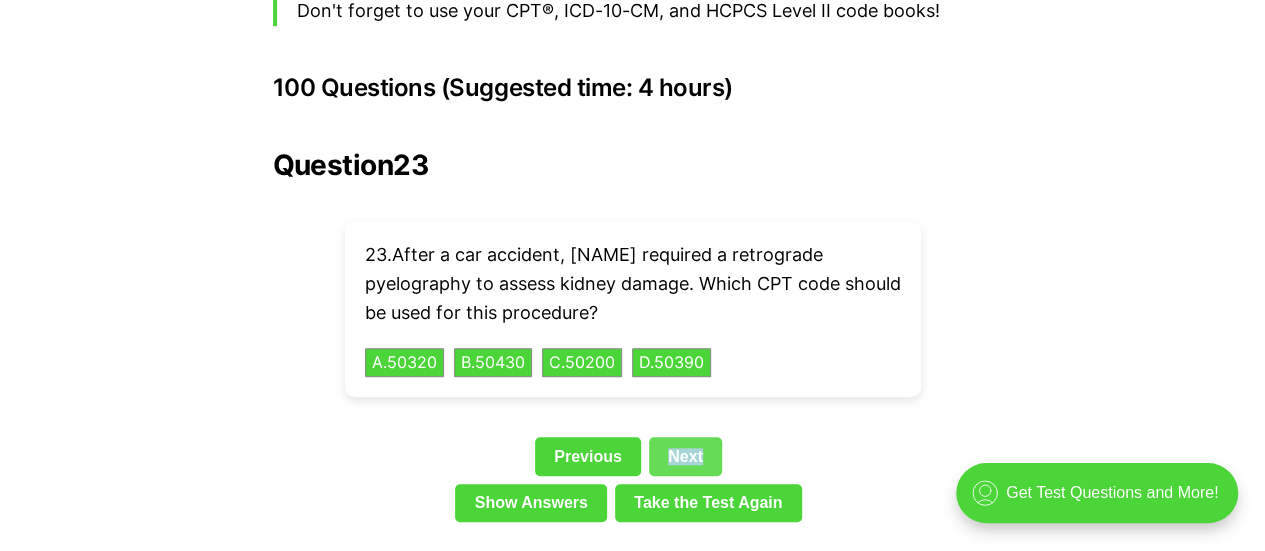 click on "Next" at bounding box center (685, 456) 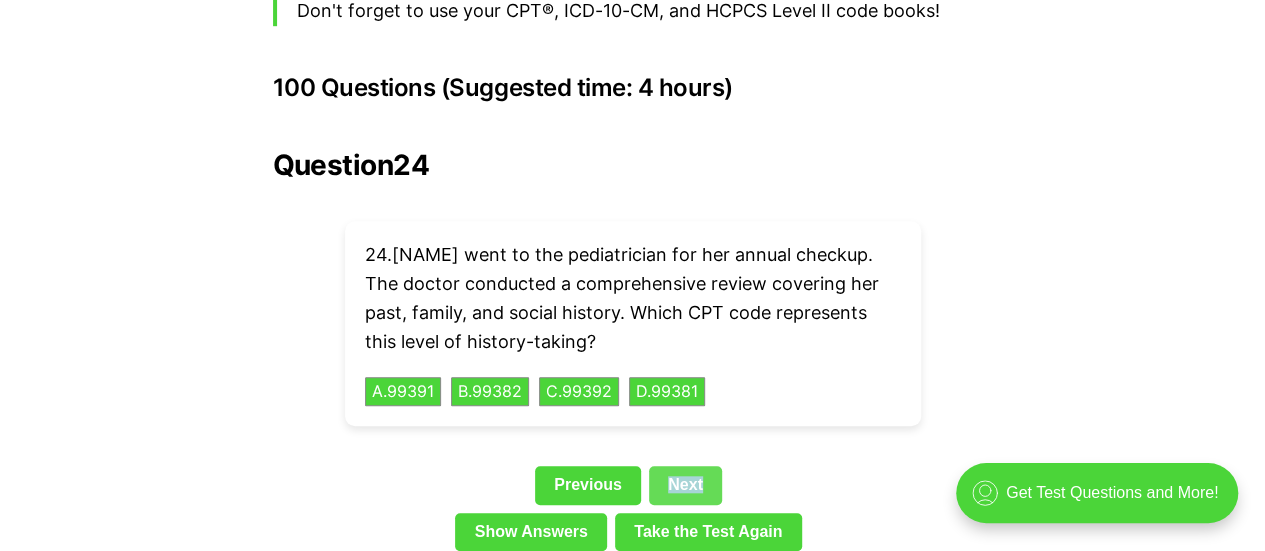 click on "Question  24 24 .  [NAME] went to the pediatrician for her annual checkup. The doctor conducted a comprehensive review covering her past, family, and social history. Which CPT code represents this level of history-taking? A .  99391 B .  99382 C .  99392 D .  99381 Previous Next Show Answers Take the Test Again" at bounding box center [633, 354] 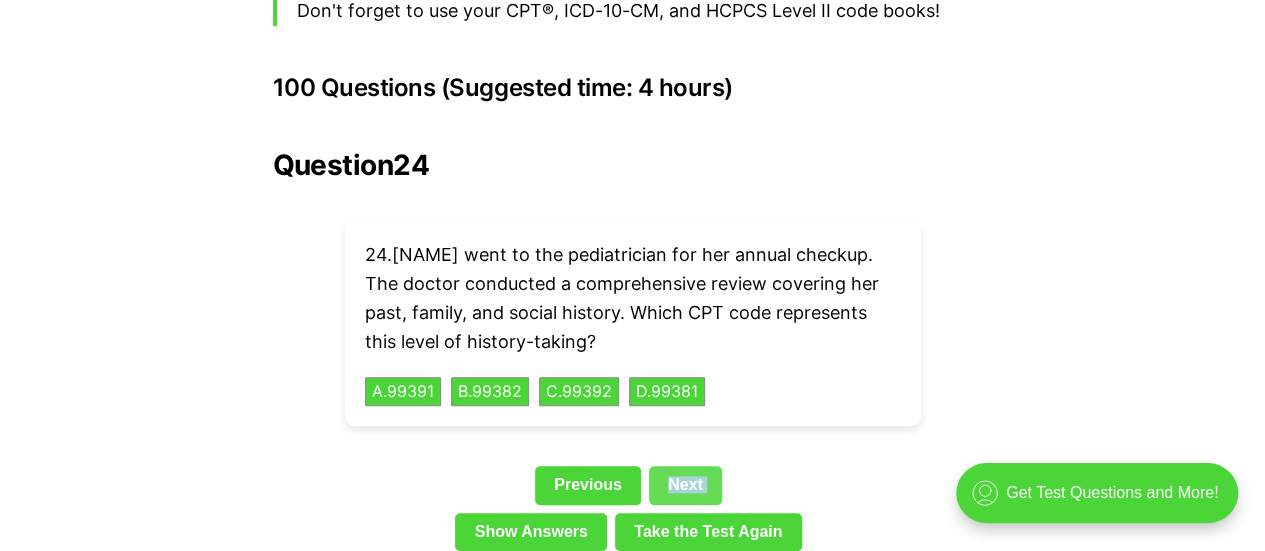 click on "Question  24 24 .  [NAME] went to the pediatrician for her annual checkup. The doctor conducted a comprehensive review covering her past, family, and social history. Which CPT code represents this level of history-taking? A .  99391 B .  99382 C .  99392 D .  99381 Previous Next Show Answers Take the Test Again" at bounding box center (633, 354) 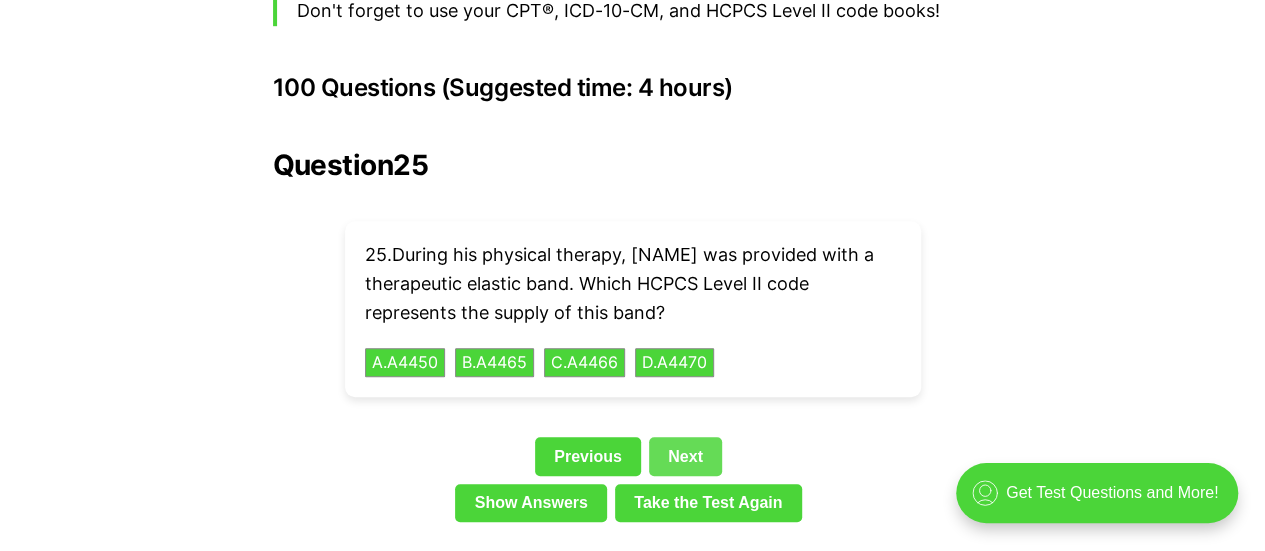 click on "Next" at bounding box center (685, 456) 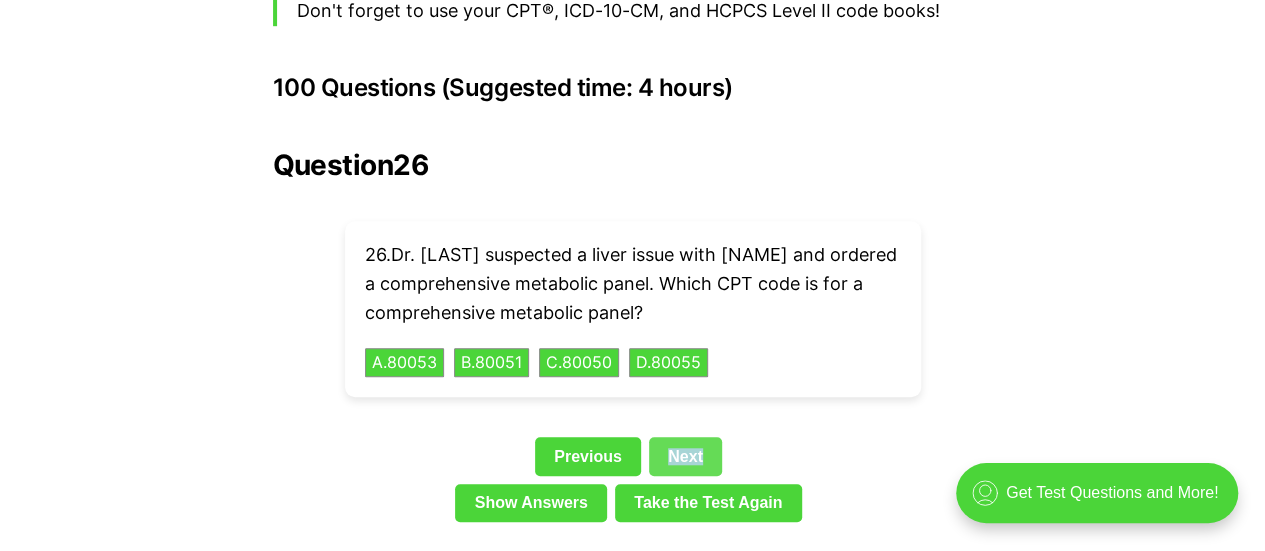 click on "Next" at bounding box center (685, 456) 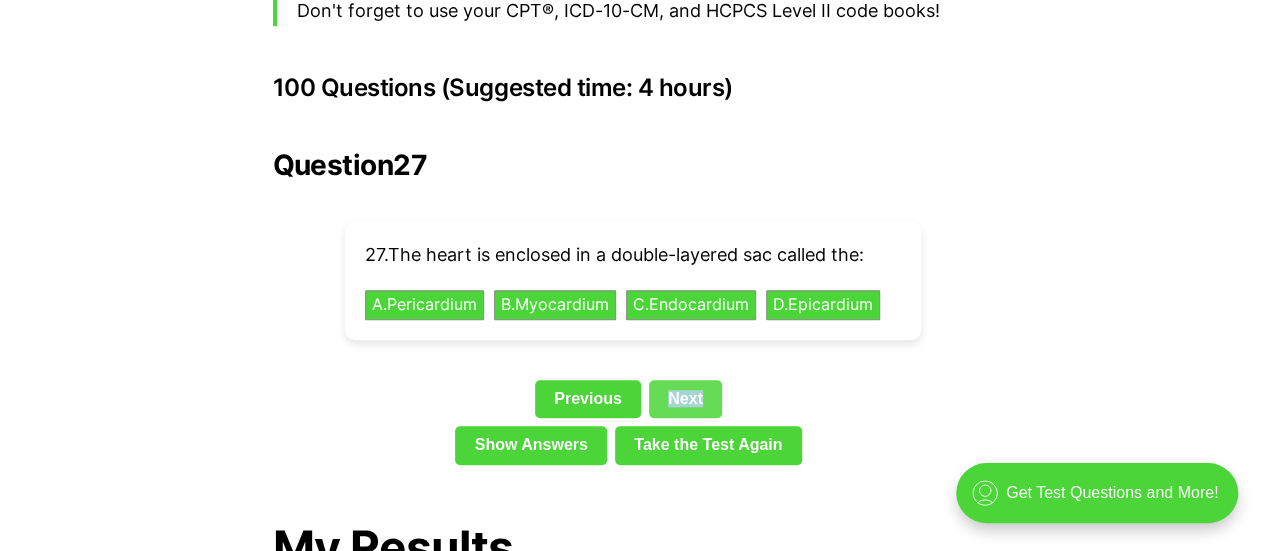 click on "Next" at bounding box center (685, 399) 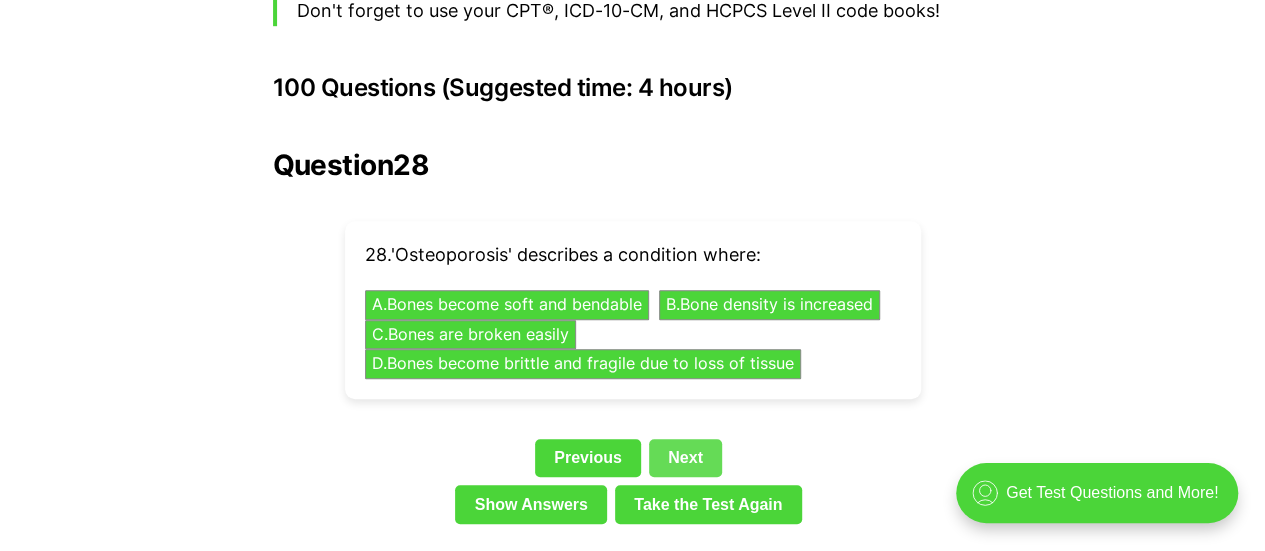 click on "Next" at bounding box center (685, 458) 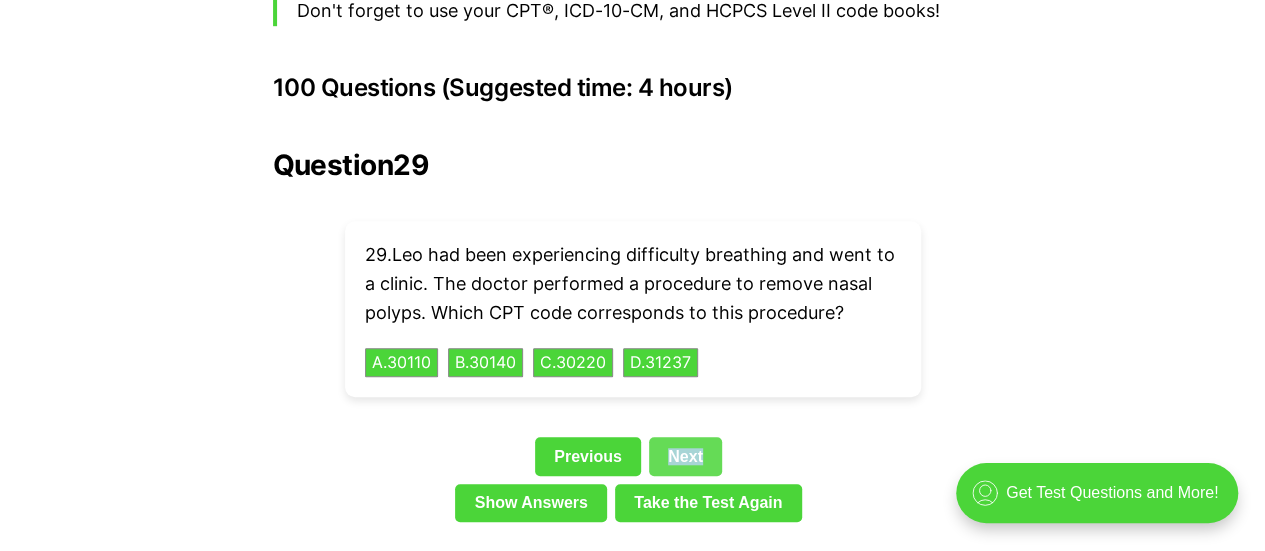click on "Next" at bounding box center [685, 456] 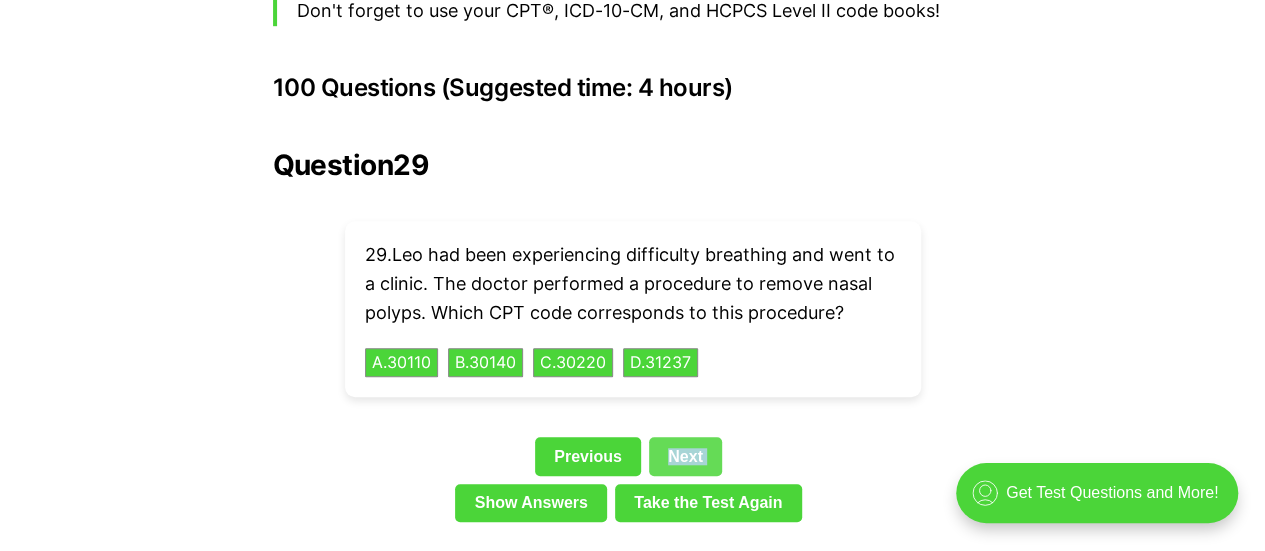 click on "Next" at bounding box center (685, 456) 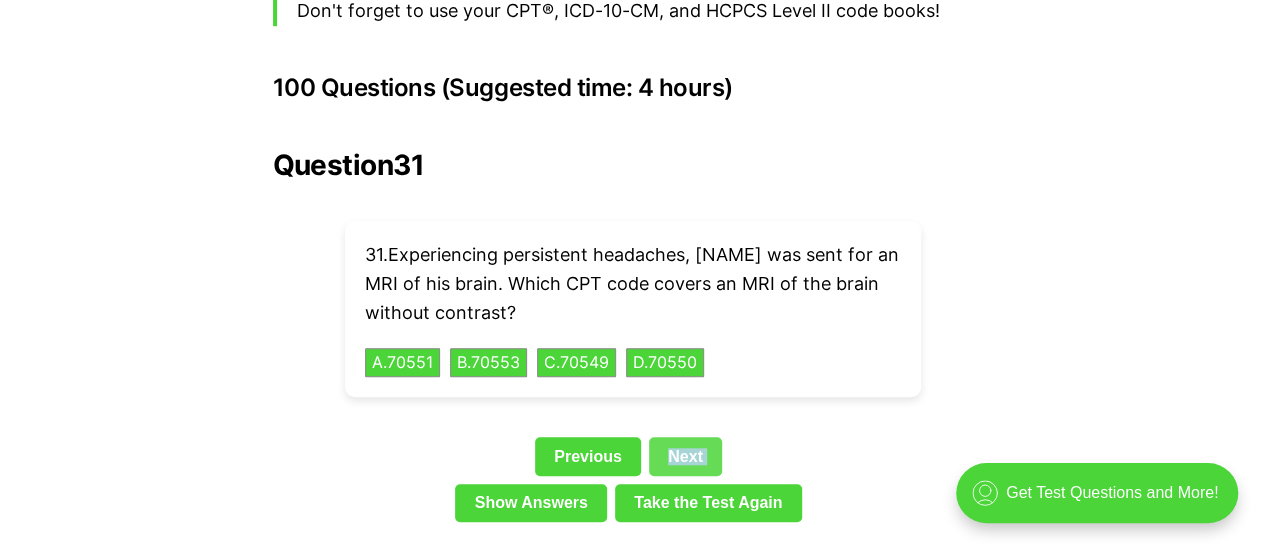 click on "Next" at bounding box center (685, 456) 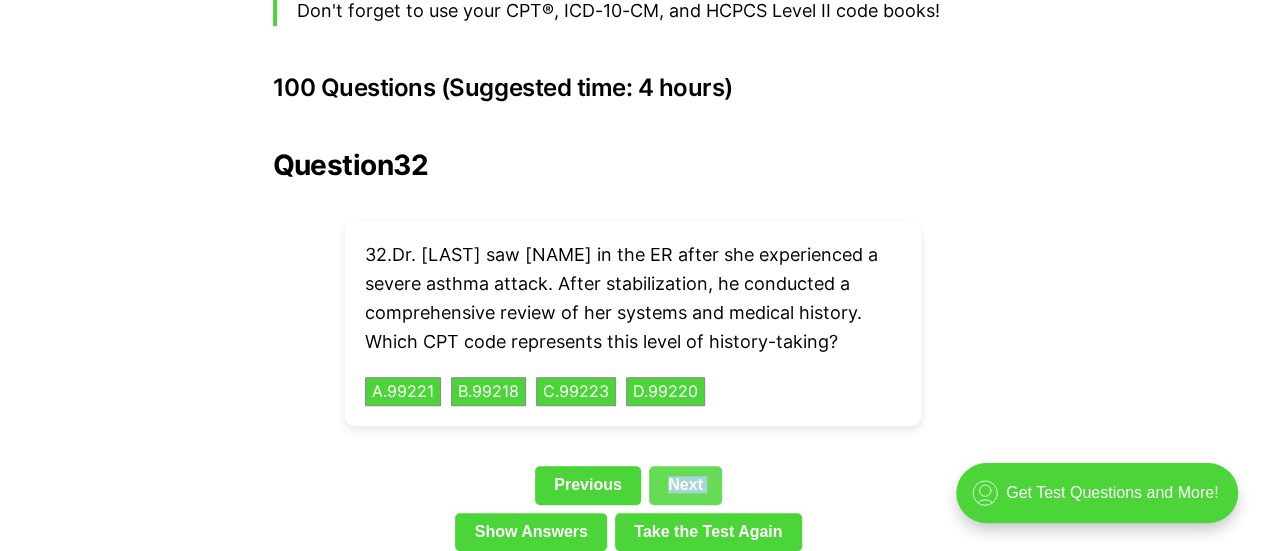 click on "Question  32 32 .  Dr. [LAST] saw [NAME] in the ER after she experienced a severe asthma attack. After stabilization, he conducted a comprehensive review of her systems and medical history. Which CPT code represents this level of history-taking? A .  99221 B .  99218 C .  99223 D .  99220 Previous Next Show Answers Take the Test Again" at bounding box center [633, 354] 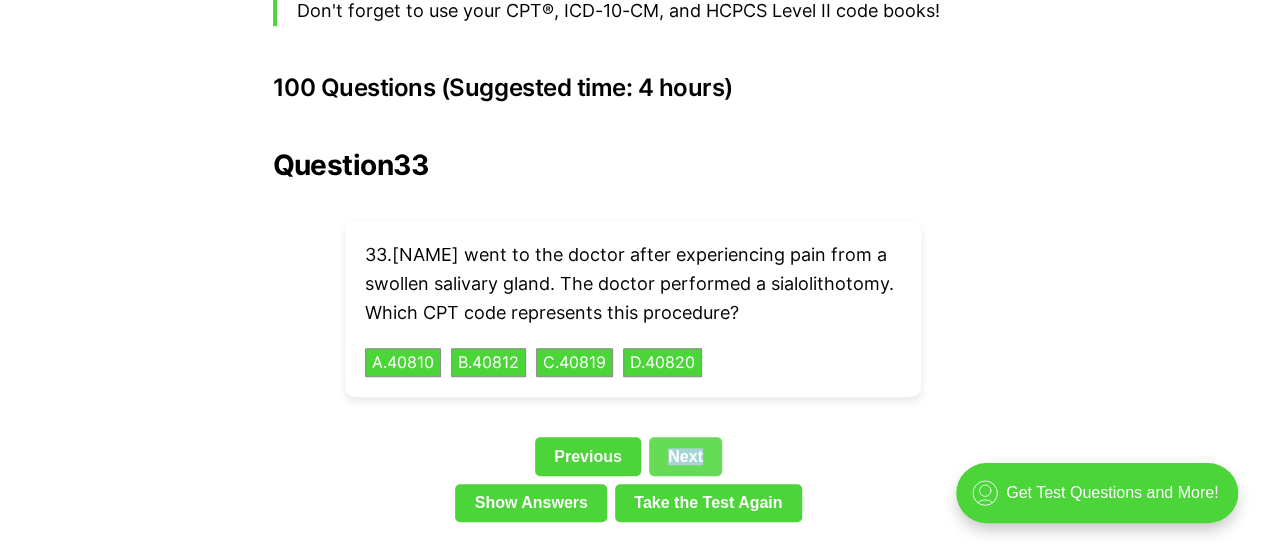 click on "Previous Next" at bounding box center (633, 460) 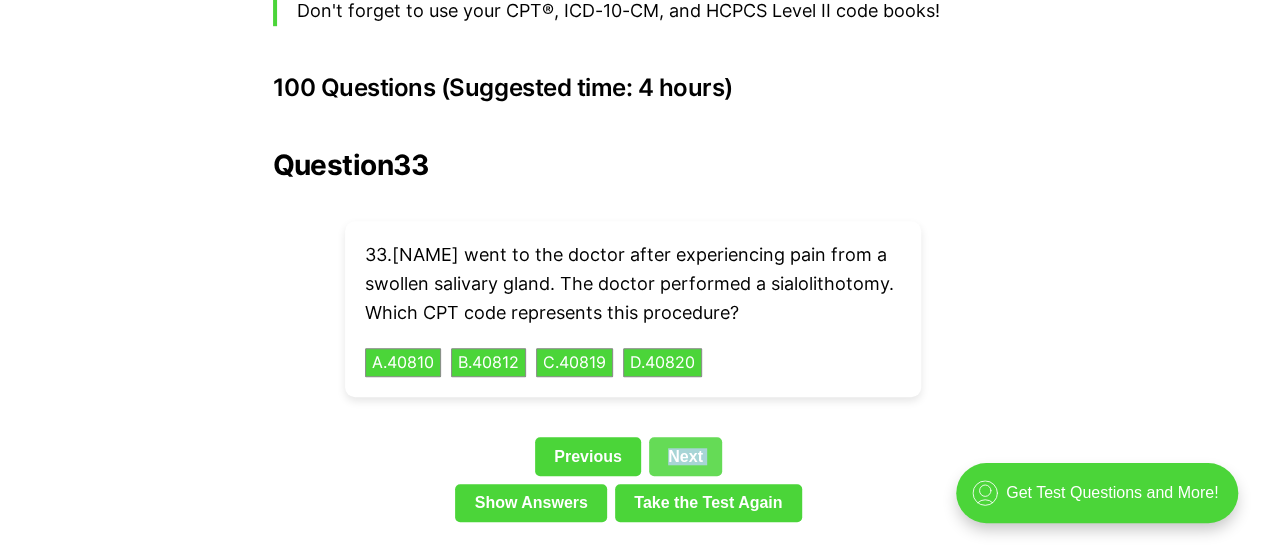 click on "Previous Next" at bounding box center [633, 460] 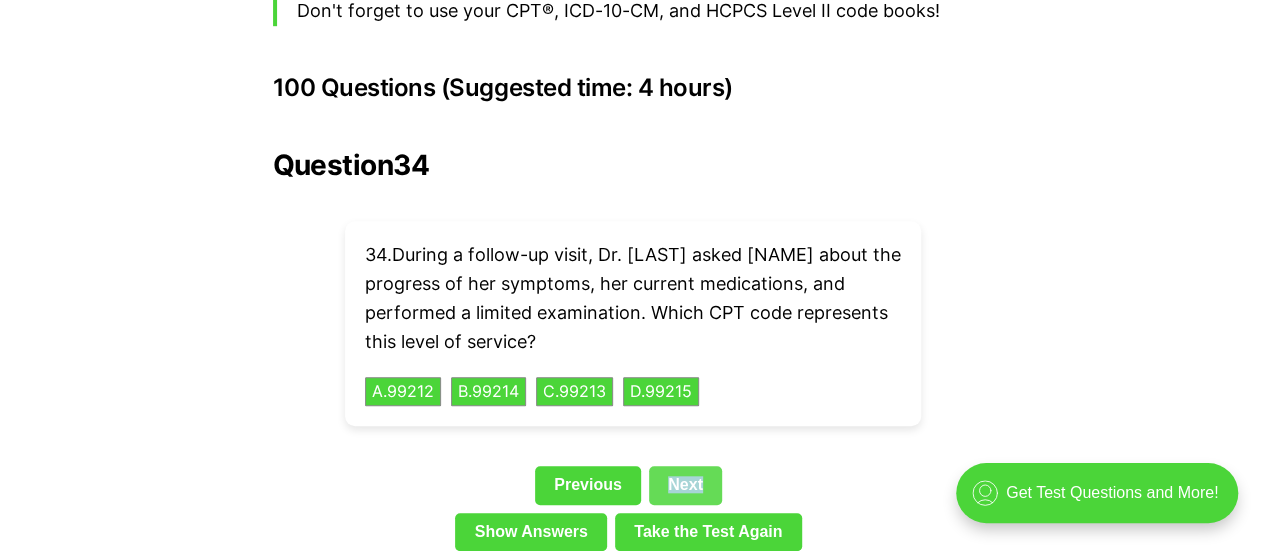 click on "Question  34 34 .  Dr. [LAST] saw [NAME] in the ER after she experienced a severe asthma attack. After stabilization, he conducted a comprehensive review of her systems and medical history. Which CPT code represents this level of history-taking? A .  99212 B .  99214 C .  99213 D .  99215 Previous Next Show Answers Take the Test Again" at bounding box center (633, 354) 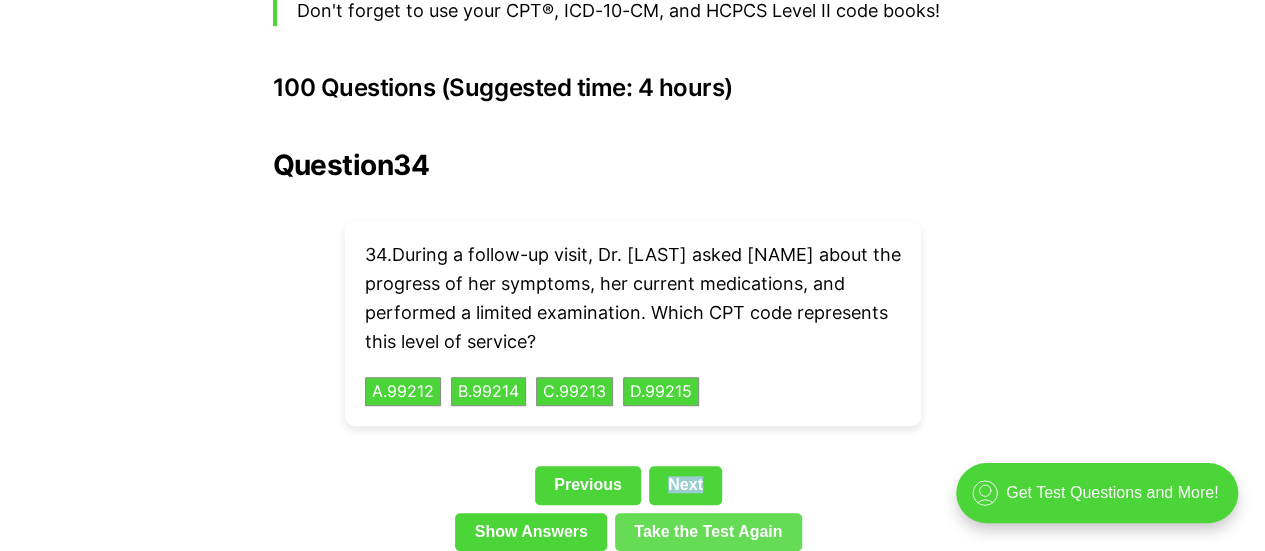 click on "Next" at bounding box center (685, 485) 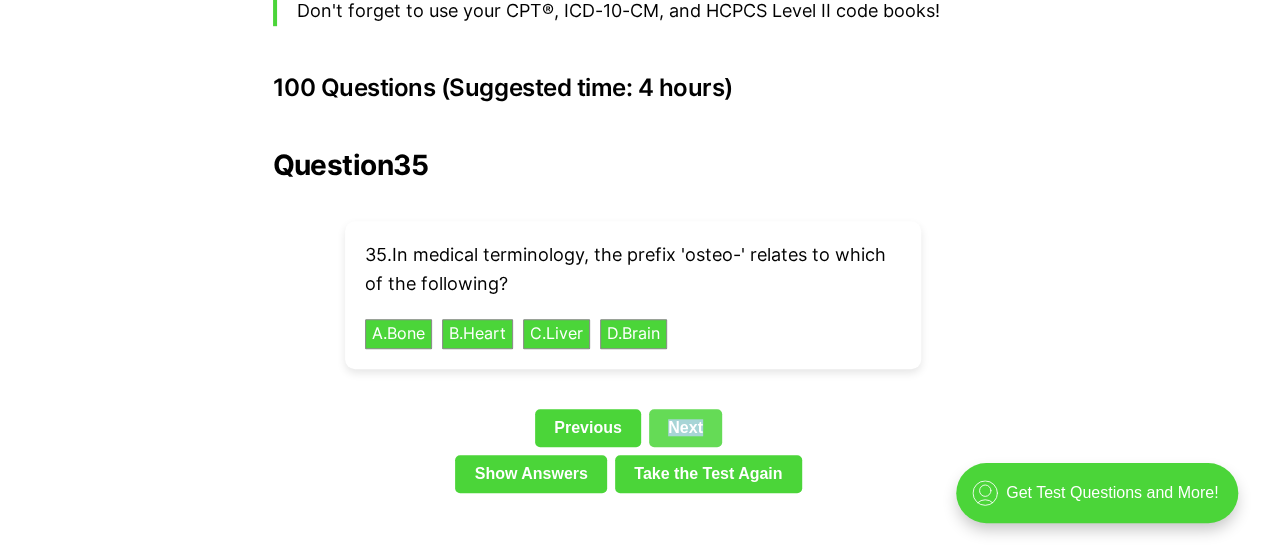 click on "Next" at bounding box center (685, 428) 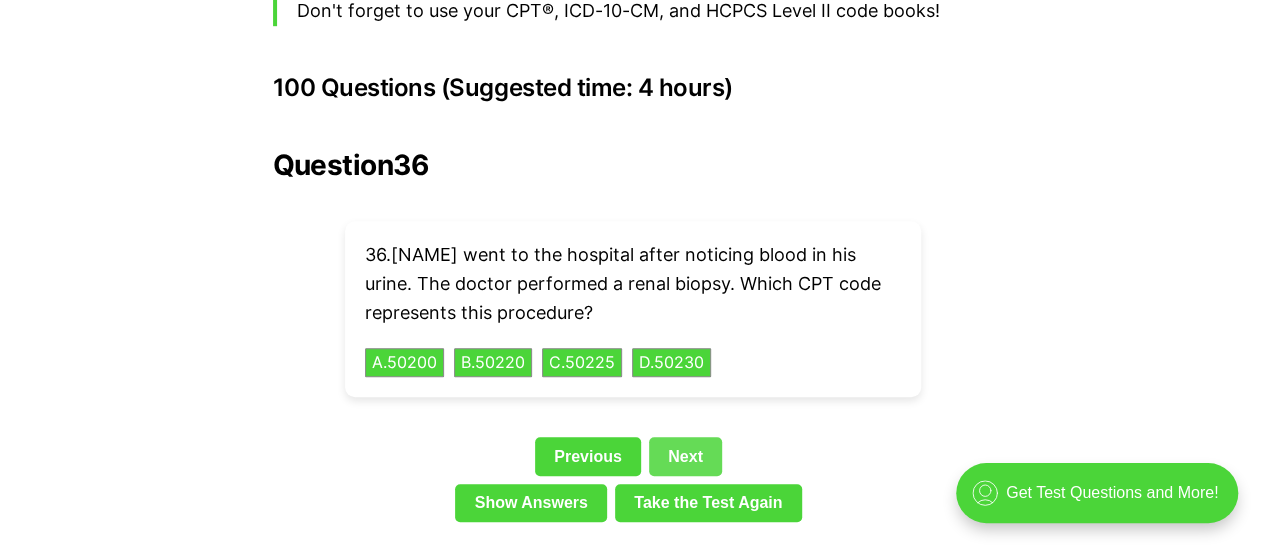 click on "Next" at bounding box center [685, 456] 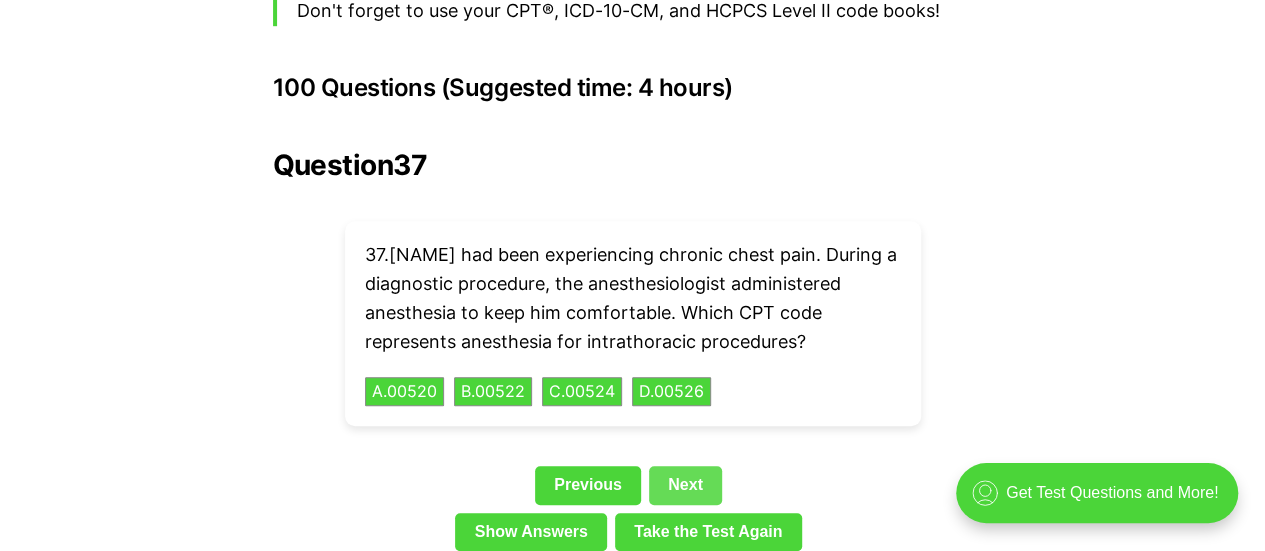 click on "Next" at bounding box center [685, 485] 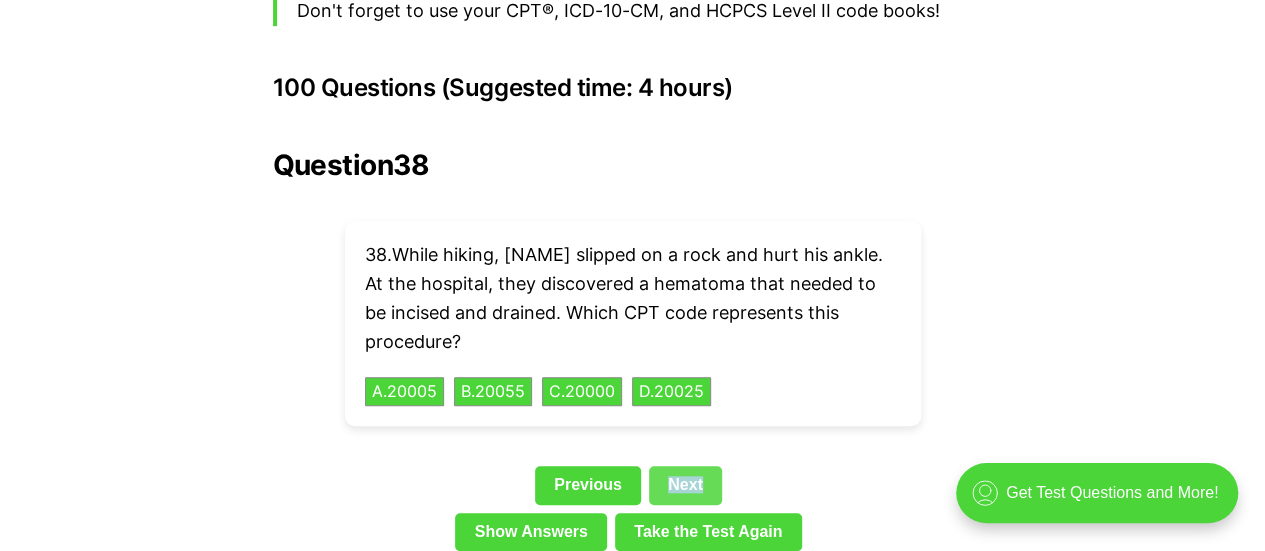 click on "Next" at bounding box center (685, 485) 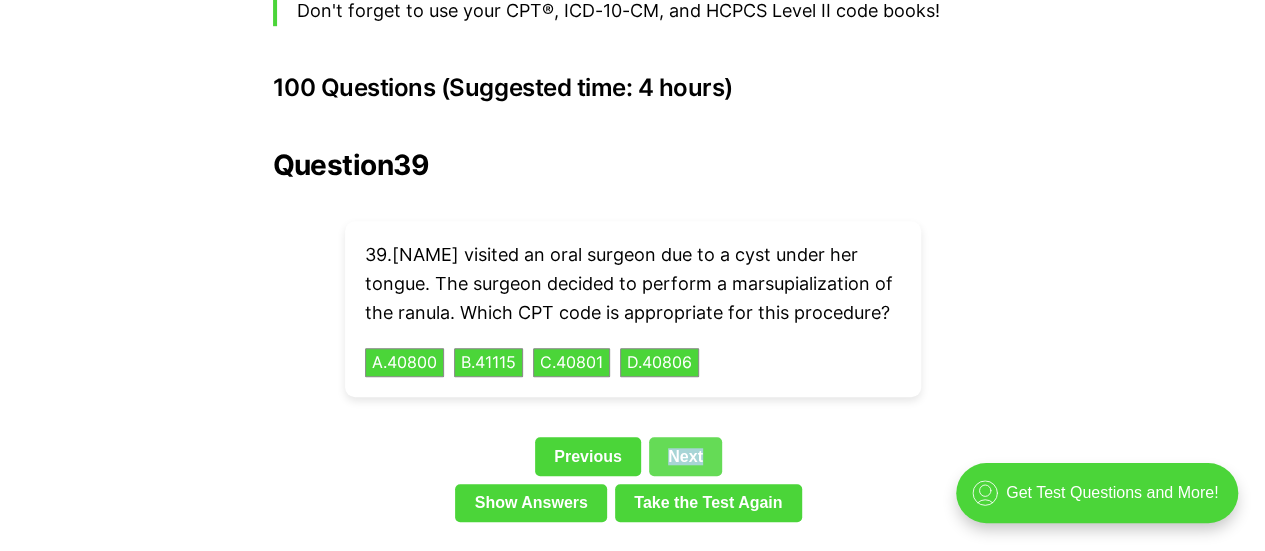 click on "Next" at bounding box center (685, 456) 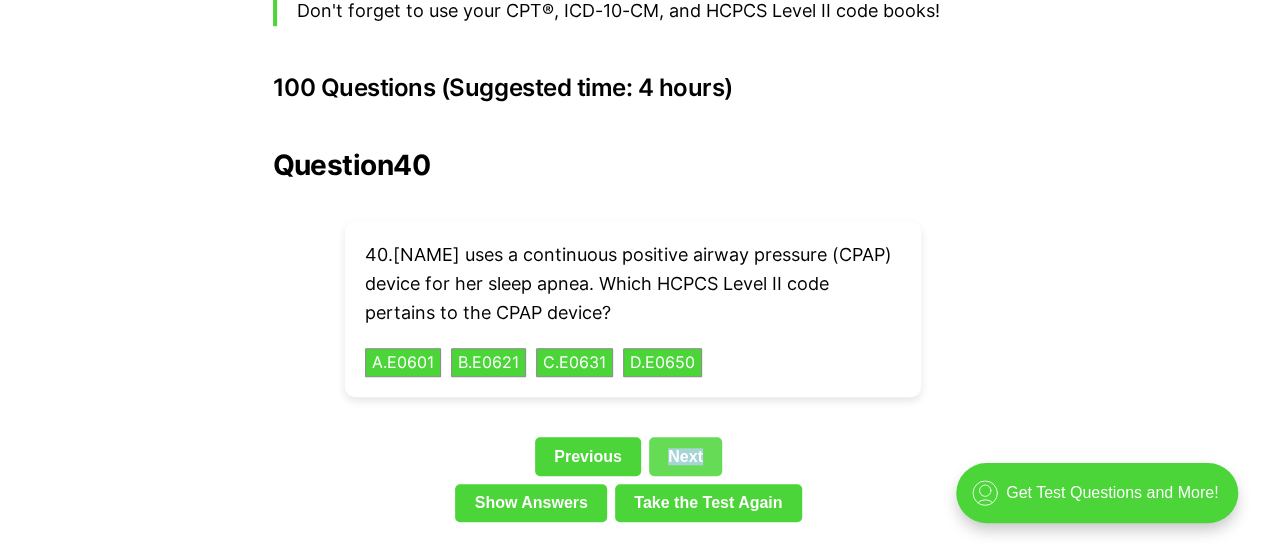 click on "Next" at bounding box center [685, 456] 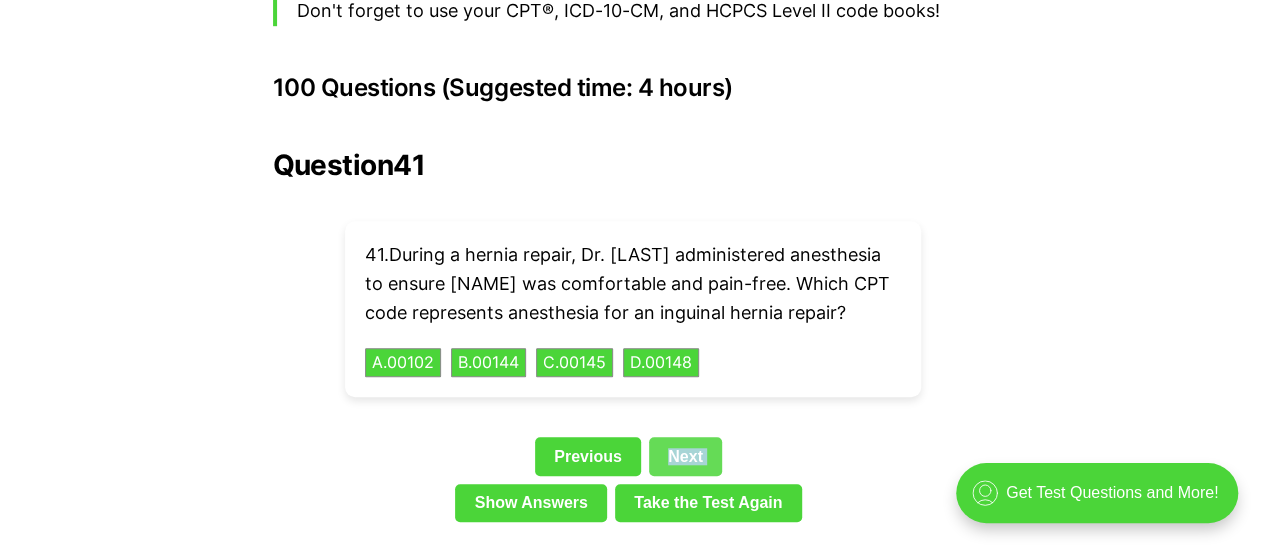 click on "Next" at bounding box center (685, 456) 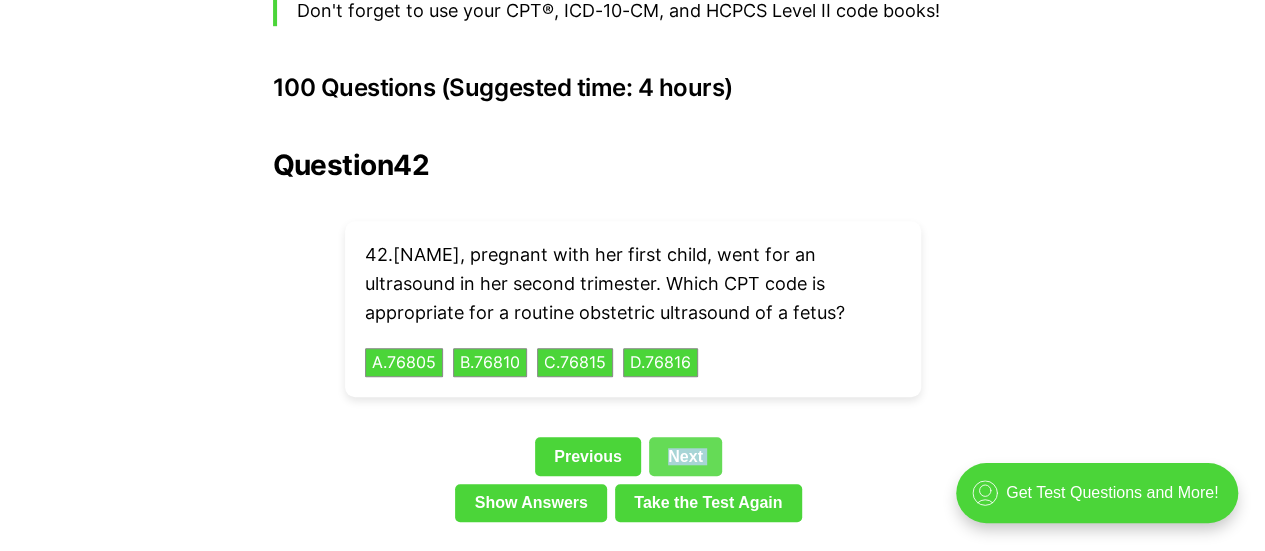 click on "Next" at bounding box center [685, 456] 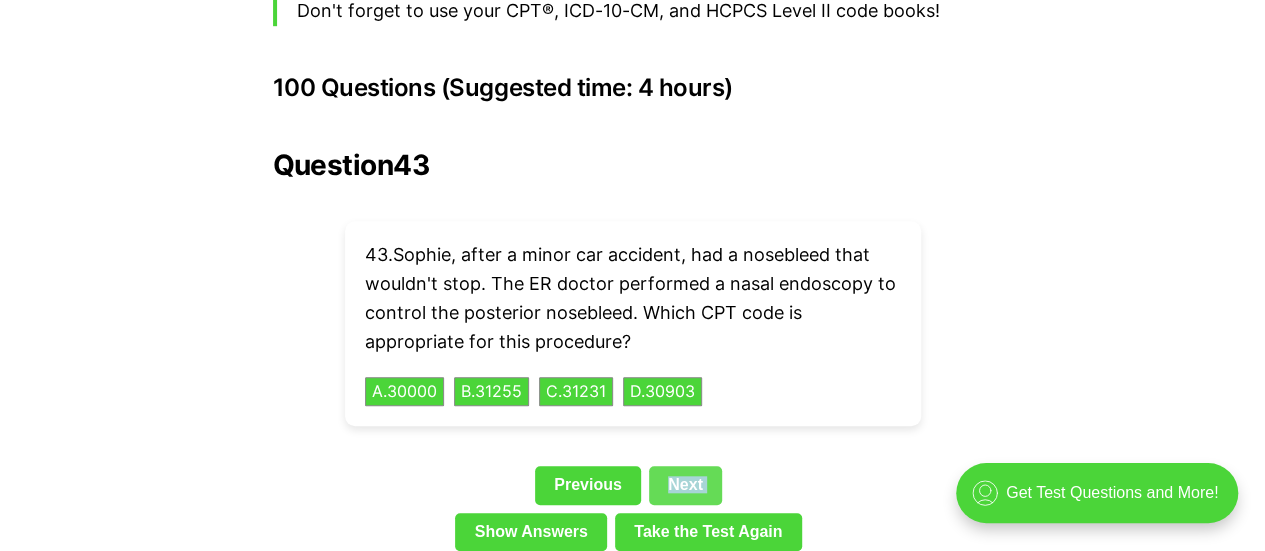 click on "Question  43 43 .  [NAME], after a minor car accident, had a nosebleed that wouldn't stop. The ER doctor performed a nasal endoscopy to control the posterior nosebleed. Which CPT code is appropriate for this procedure? A .  30000 B .  31255 C .  31231 D .  30903 Previous Next Show Answers Take the Test Again" at bounding box center [633, 354] 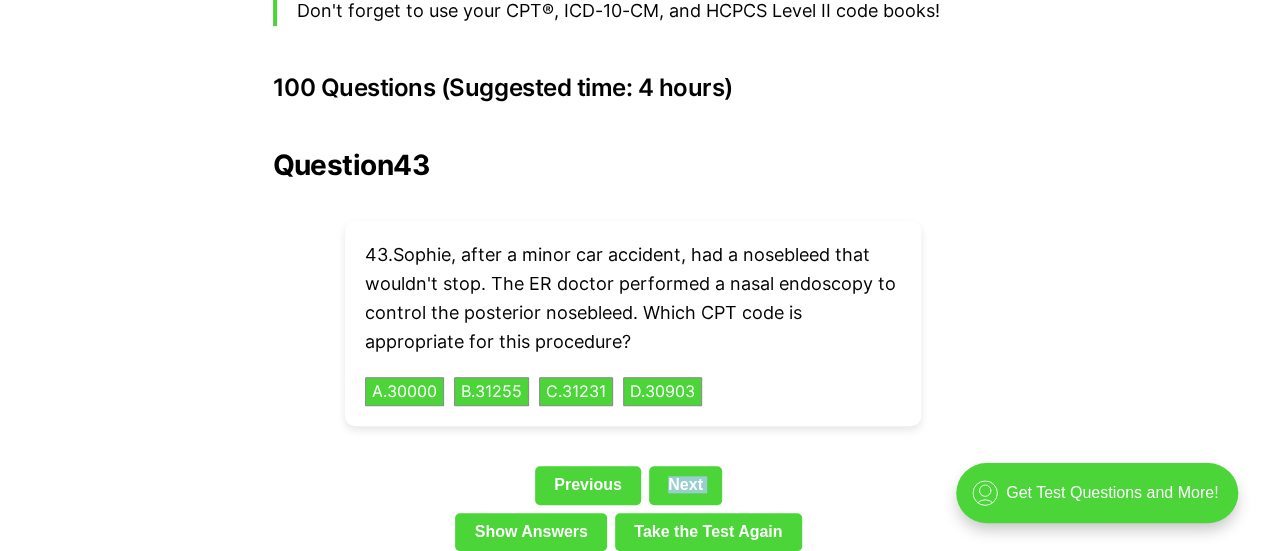 click on "Next" at bounding box center (685, 485) 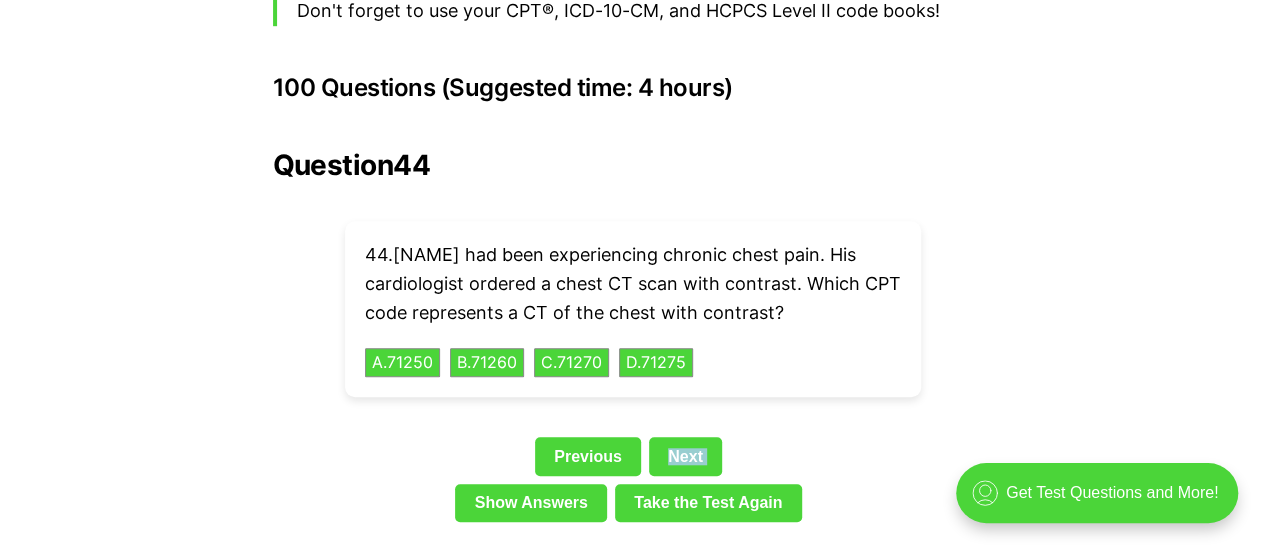 click on "Previous Next" at bounding box center (633, 460) 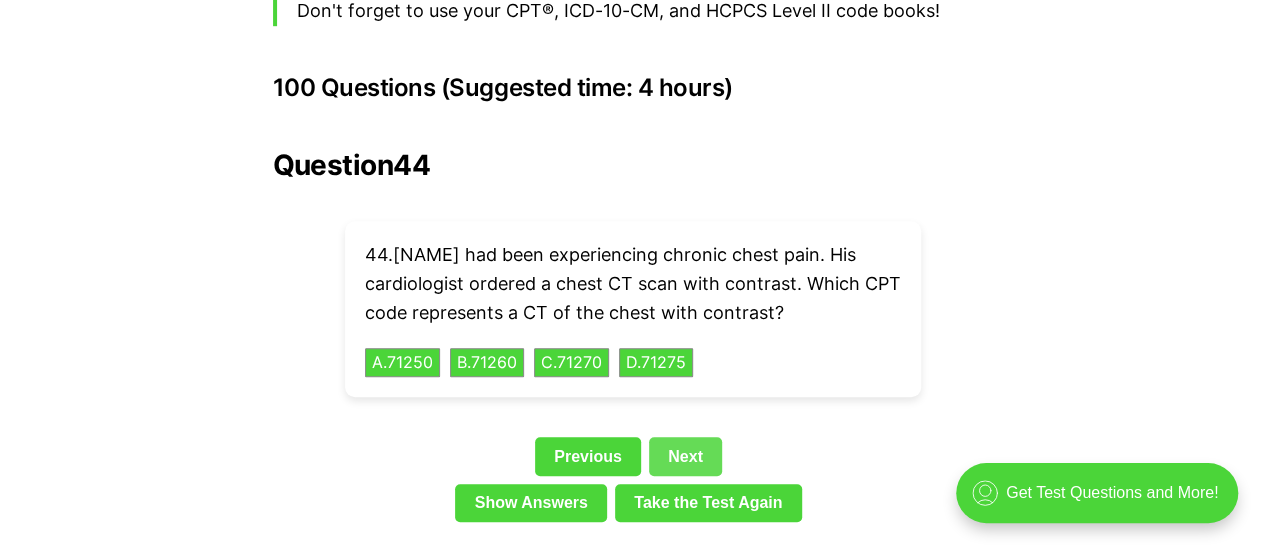 click on "Next" at bounding box center (685, 456) 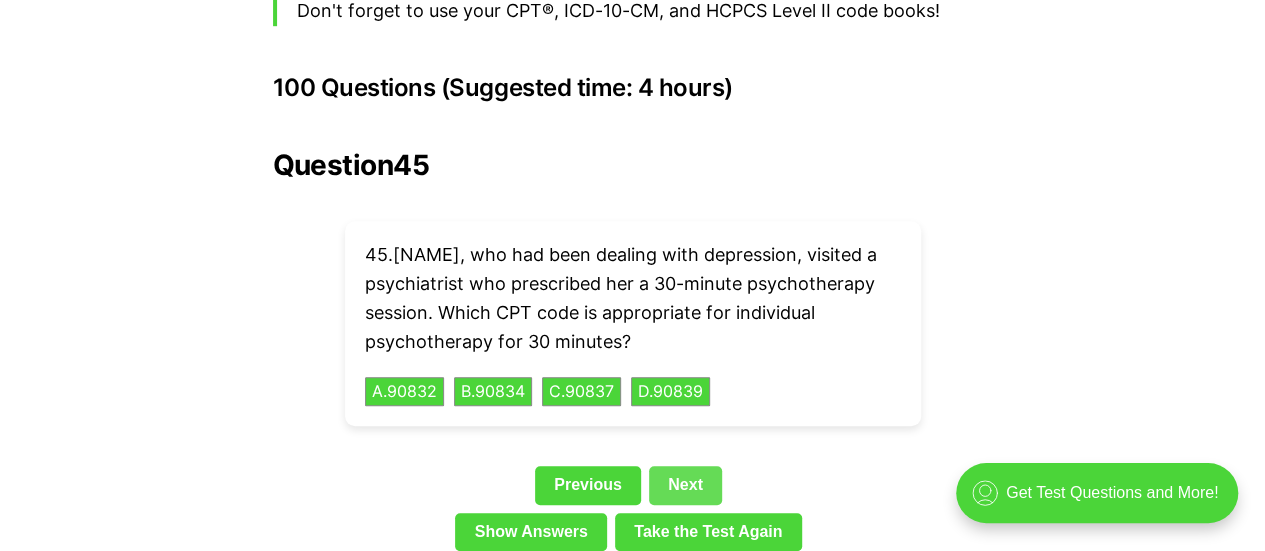click on "Next" at bounding box center (685, 485) 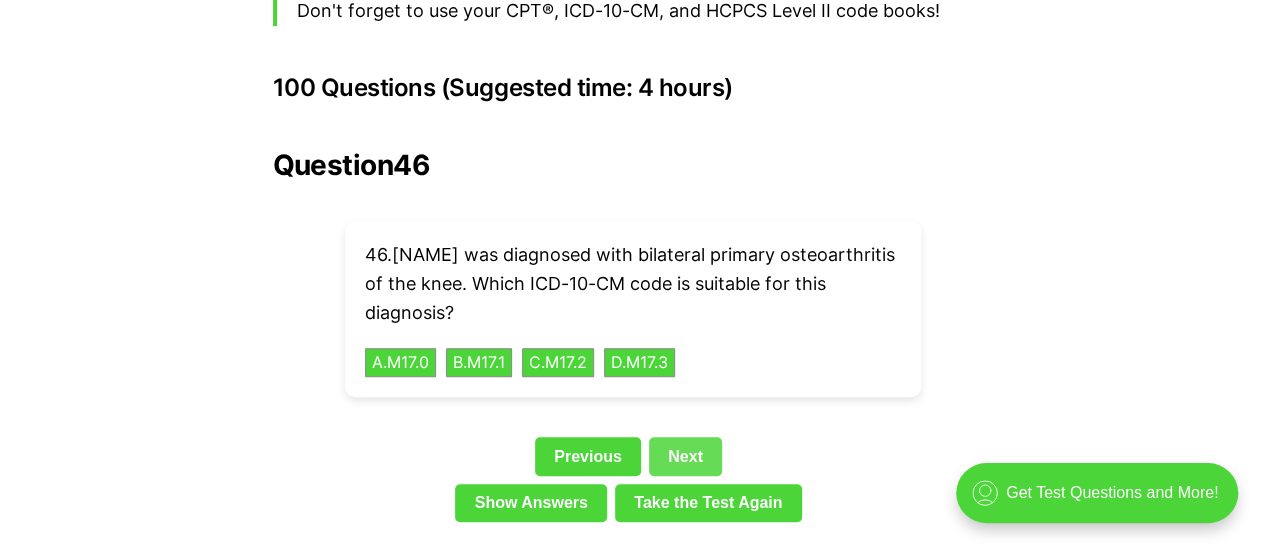click on "Next" at bounding box center [685, 456] 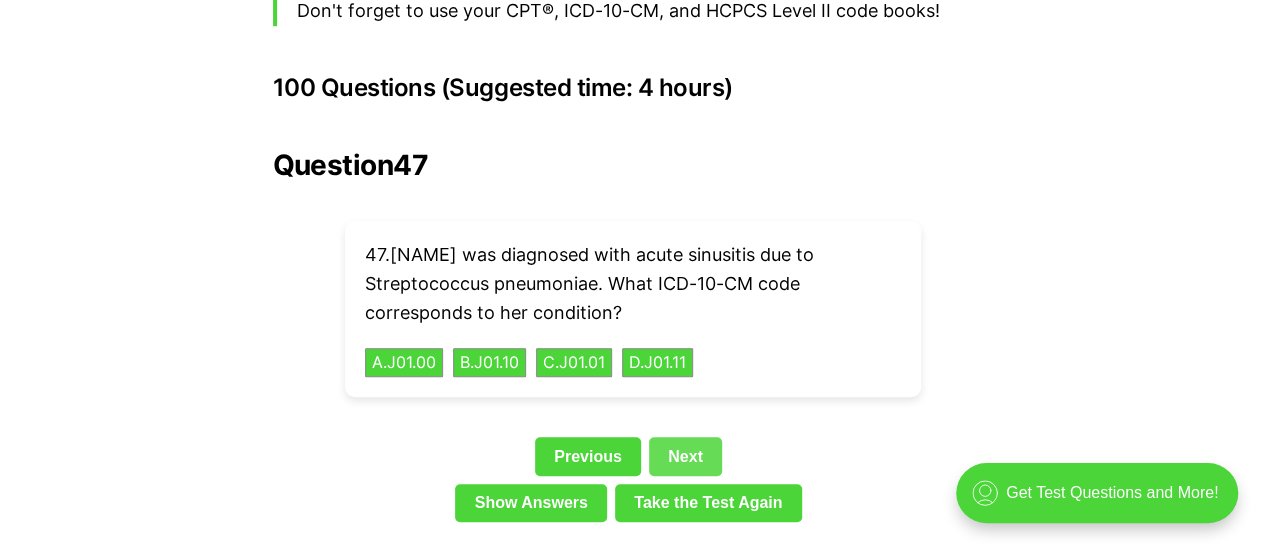 click on "Next" at bounding box center [685, 456] 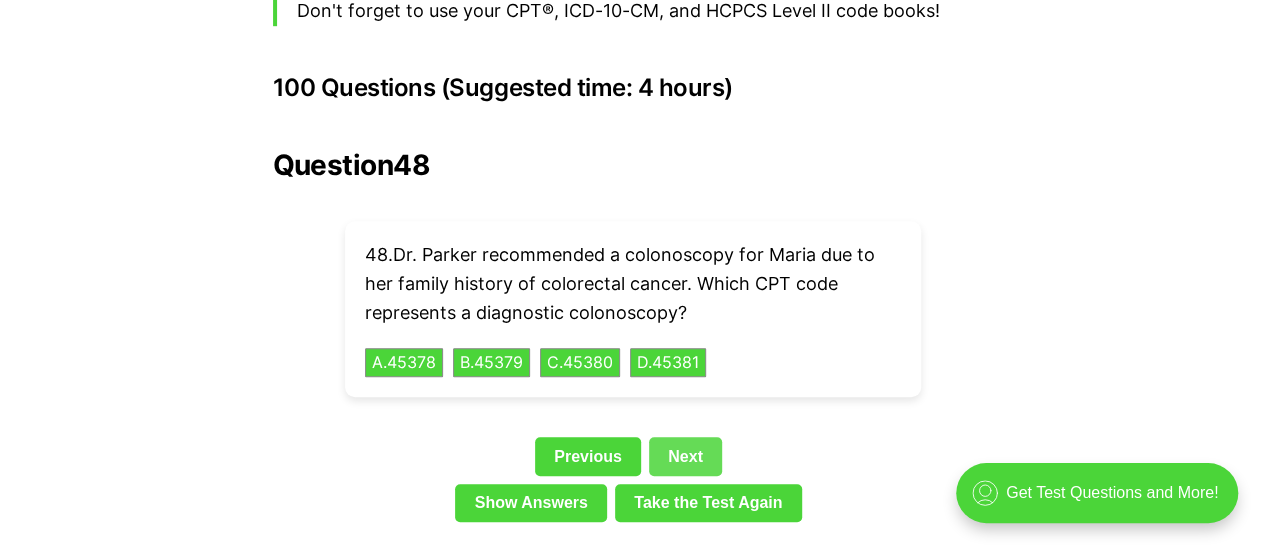click on "Next" at bounding box center (685, 456) 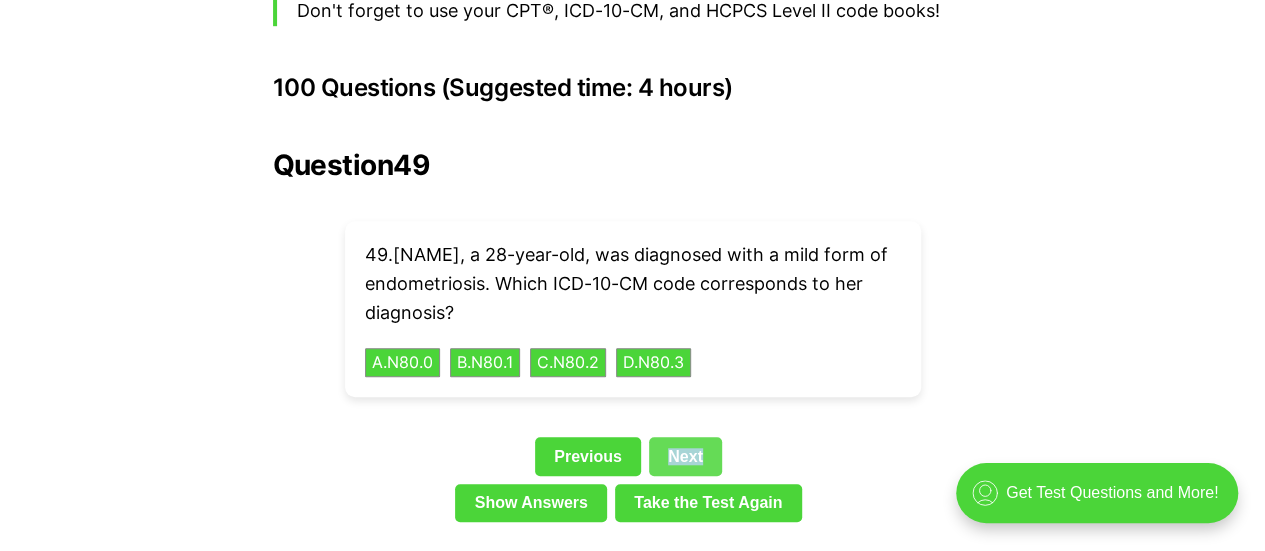click on "Next" at bounding box center [685, 456] 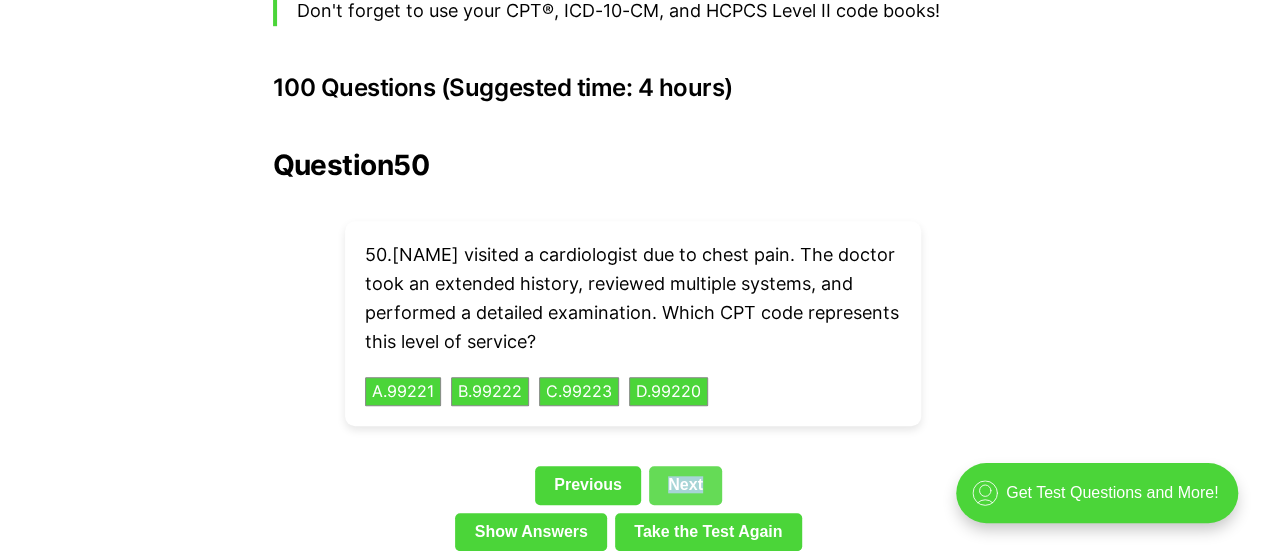 click on "Next" at bounding box center (685, 485) 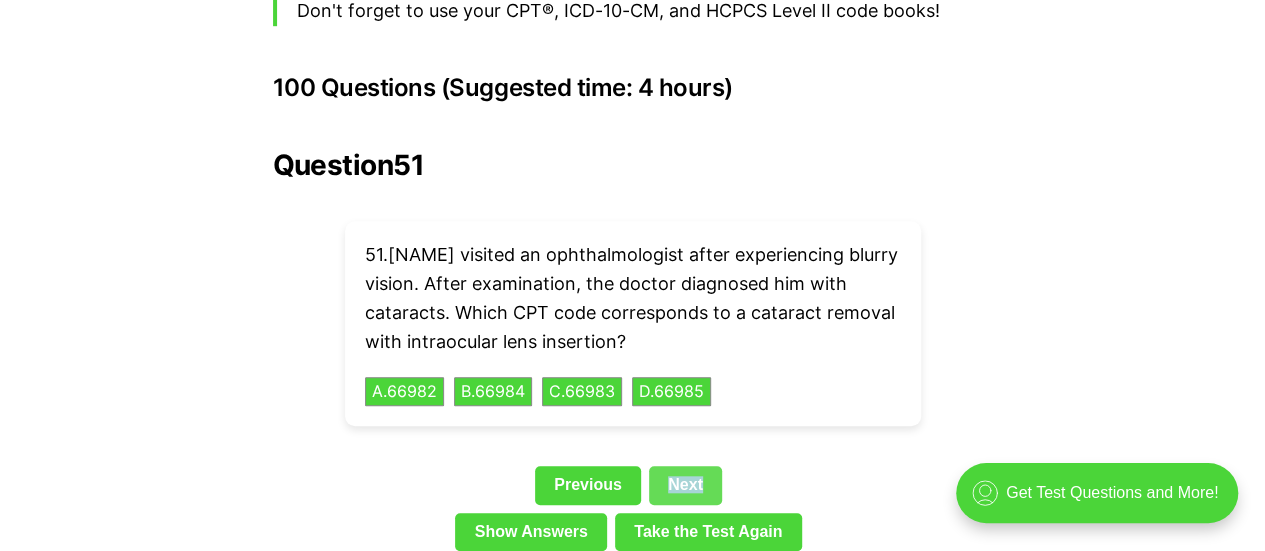 click on "Next" at bounding box center (685, 485) 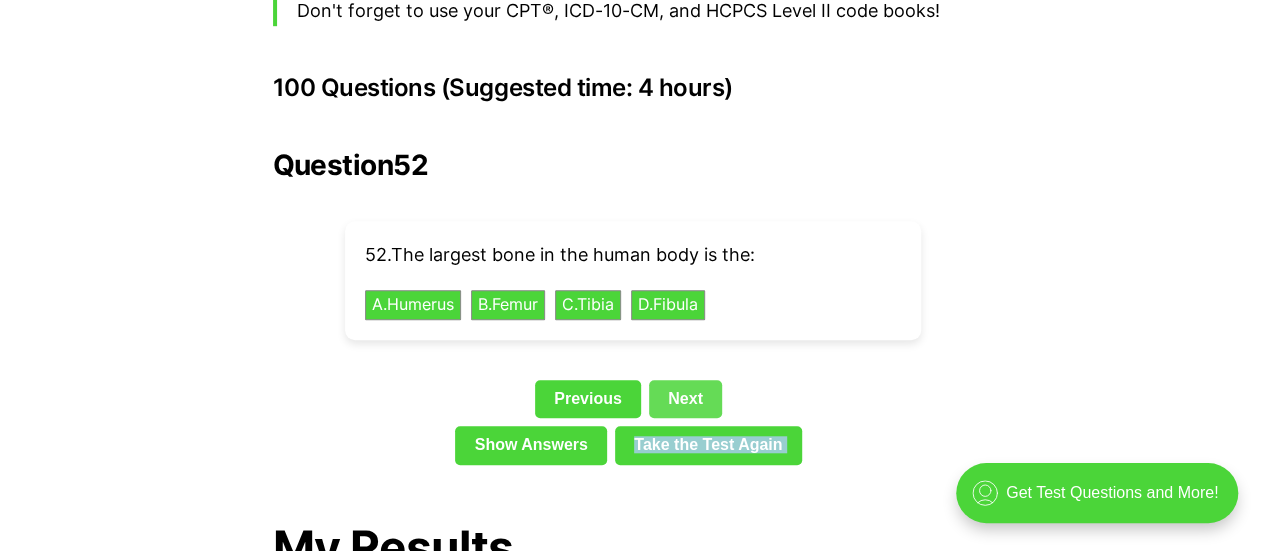 click on "💡 Heads up! Our practice exams have been updated for 2025. Check out our free, full-length  interactive CPC exam  here.  It contains 100 all-new questions, all with explanations, and saves your progress, so you can take a break and come back later. Click  here  to get started now! Welcome to our first full-length, free CPC practice exam! We've designed this test to be as close to the AAPC exam as possible, to help you get the most realistic and helpful practice and feedback possible.  Read on to learn how to use it for best results, or click here to  skip down to the test questions  and get started. Or, download the exam as a PDF below: CPC Practice Test #1 - PDF Click here to download the practice test as a PDF! [PDF] CPC Practice Test #1 - MedicalCodingAce.pdf 284 KB .a{fill:none;stroke:currentColor;stroke-linecap:round;stroke-linejoin:round;stroke-width:1.5px;} download-circle The CPC Exam has 100 questions from 17 categories CPT 10000 - Integumentary System (Skin, nails, hair) Anesthesia" at bounding box center (632, -934) 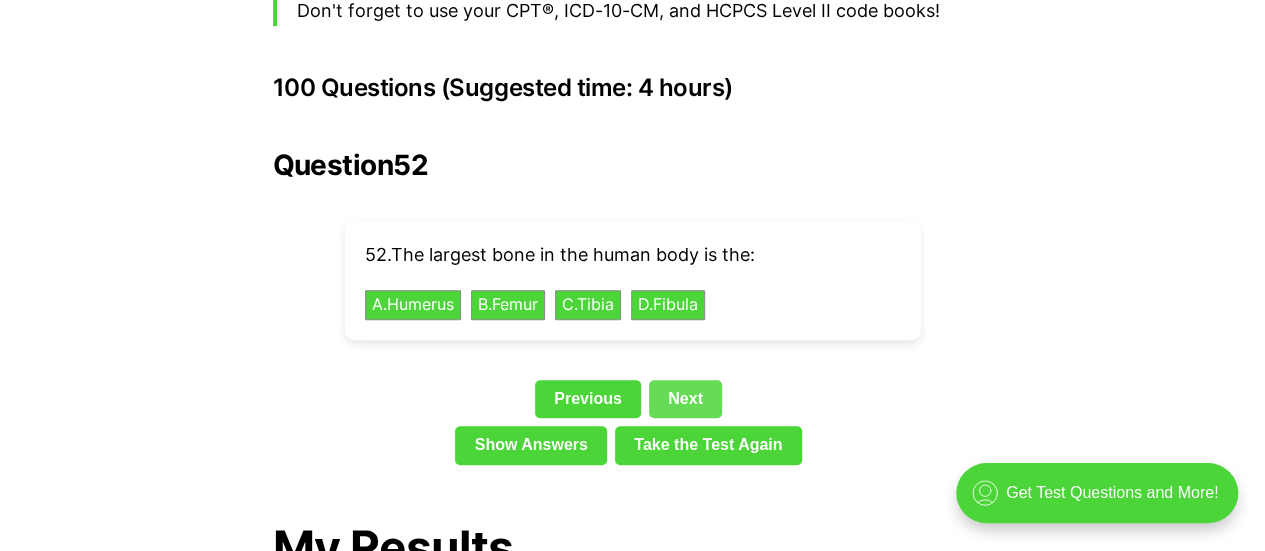 click on "Next" at bounding box center [685, 399] 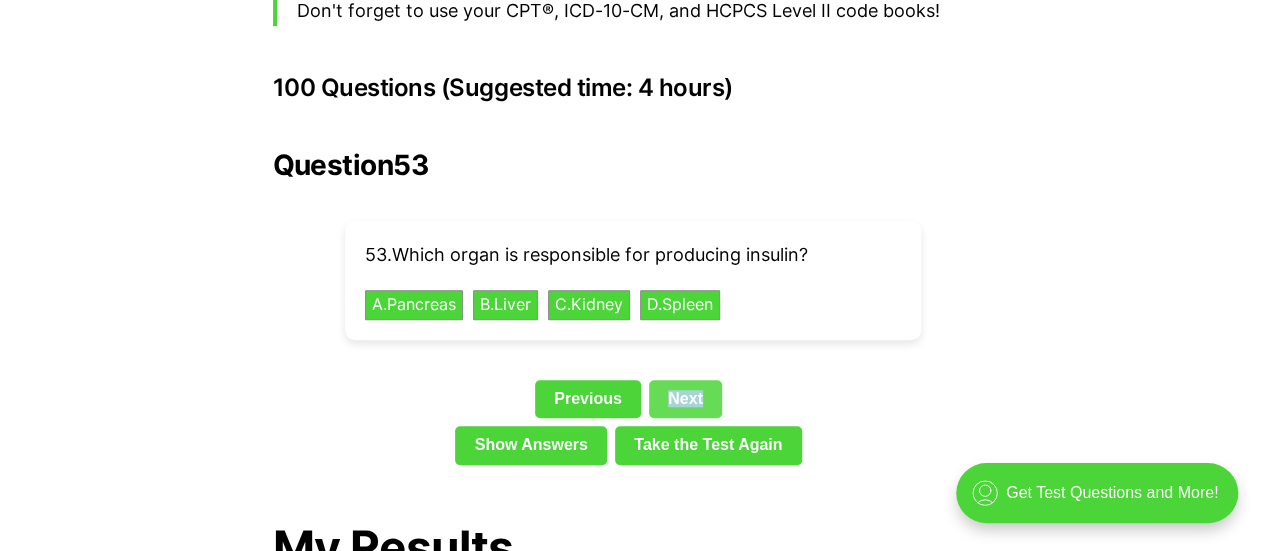click on "Next" at bounding box center (685, 399) 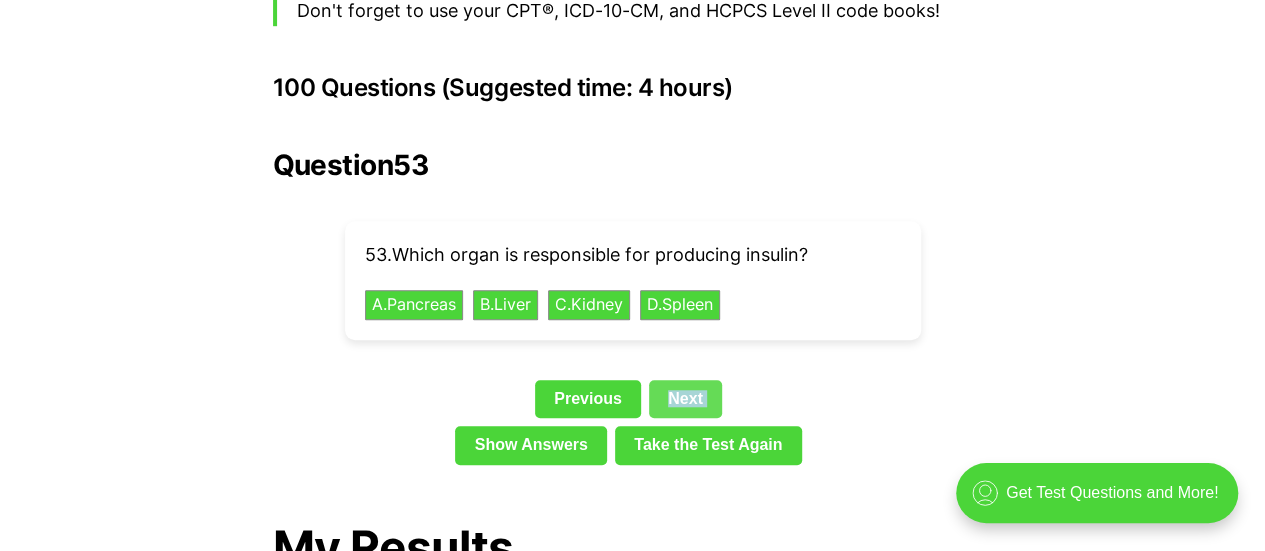 click on "Question  53 53 .  Which organ is responsible for producing insulin? A .  Pancreas B .  Liver C .  Kidney D .  Spleen Previous Next Show Answers Take the Test Again" at bounding box center (633, 310) 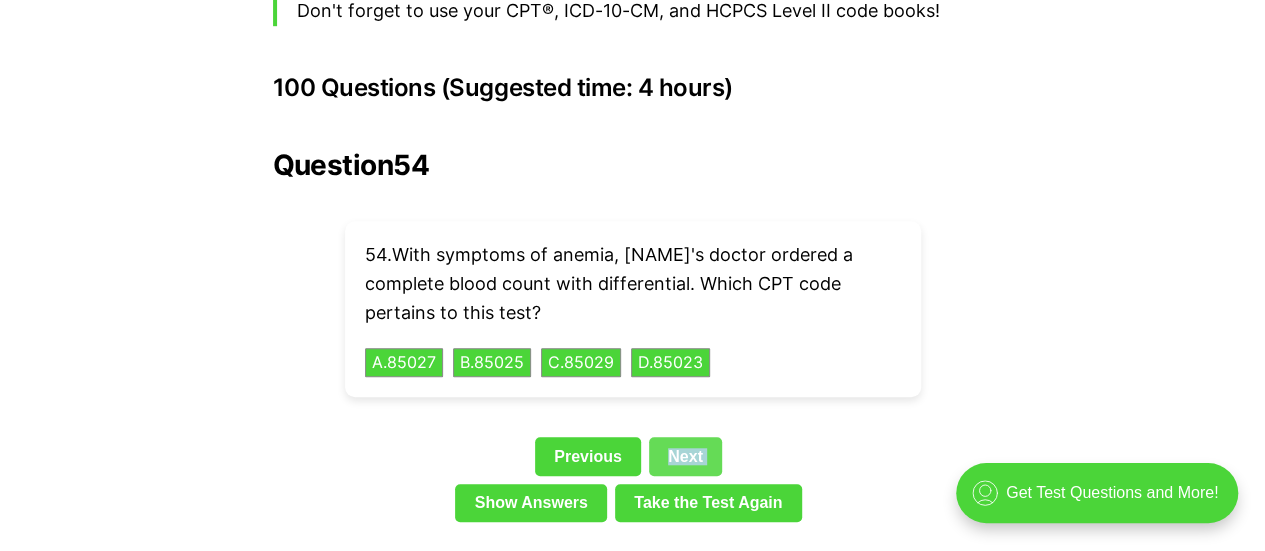 click on "Next" at bounding box center [685, 456] 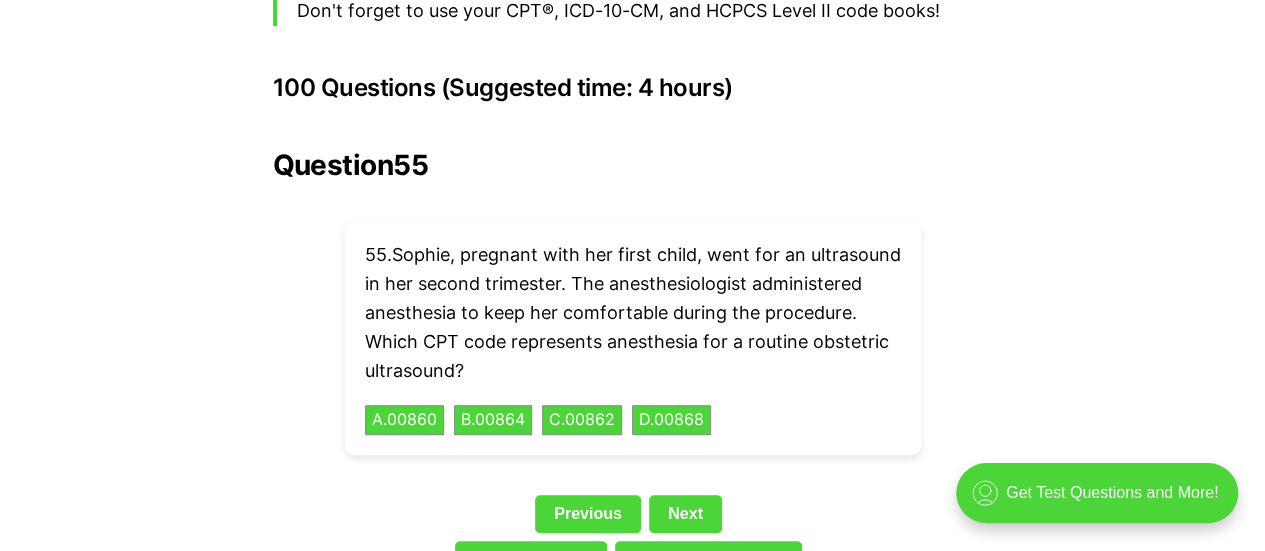 click on "55 .  [NAME], pregnant with her first child, went for an ultrasound in her second trimester. The anesthesiologist administered anesthesia to keep her comfortable during the procedure. Which CPT code represents anesthesia for a routine obstetric ultrasound? A .  00860 B .  00864 C .  00862 D .  00868" at bounding box center [633, 338] 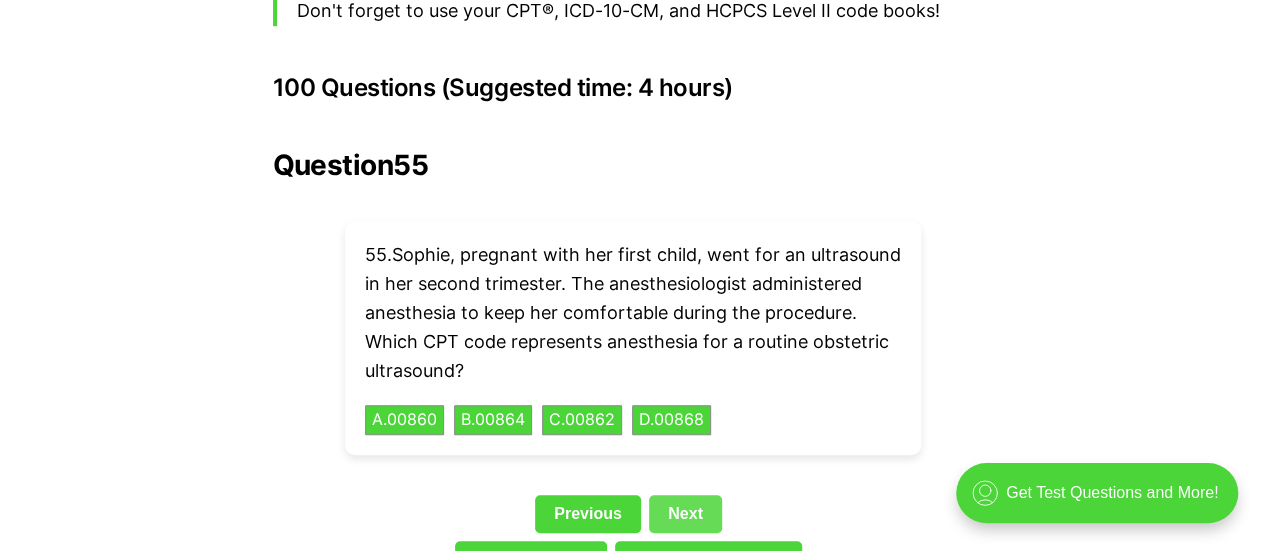 click on "Next" at bounding box center (685, 514) 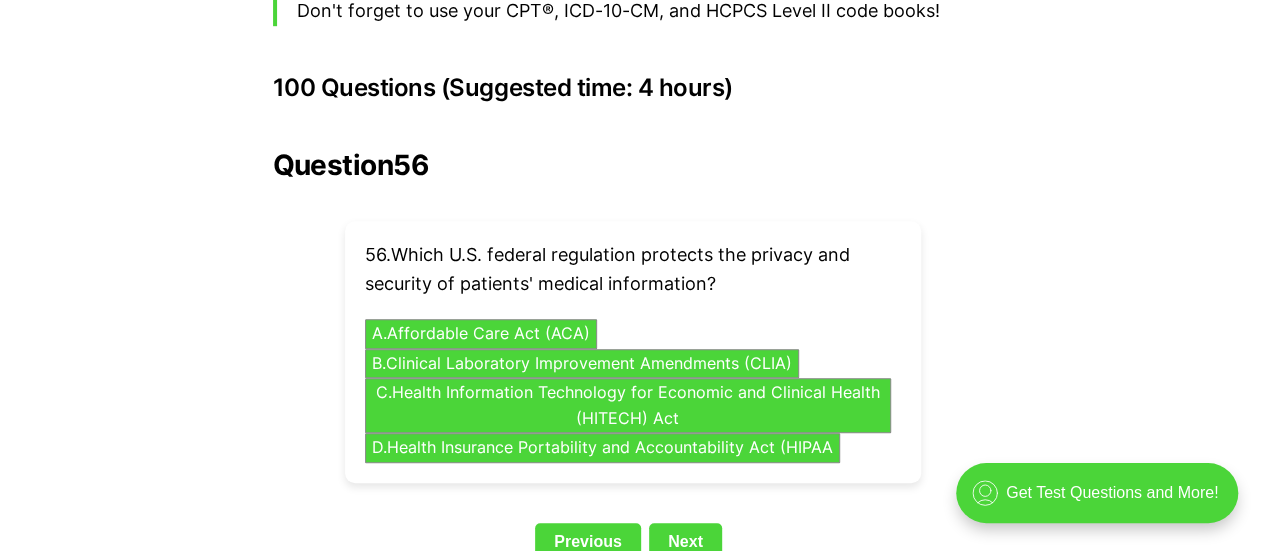 click on "Next" at bounding box center (685, 542) 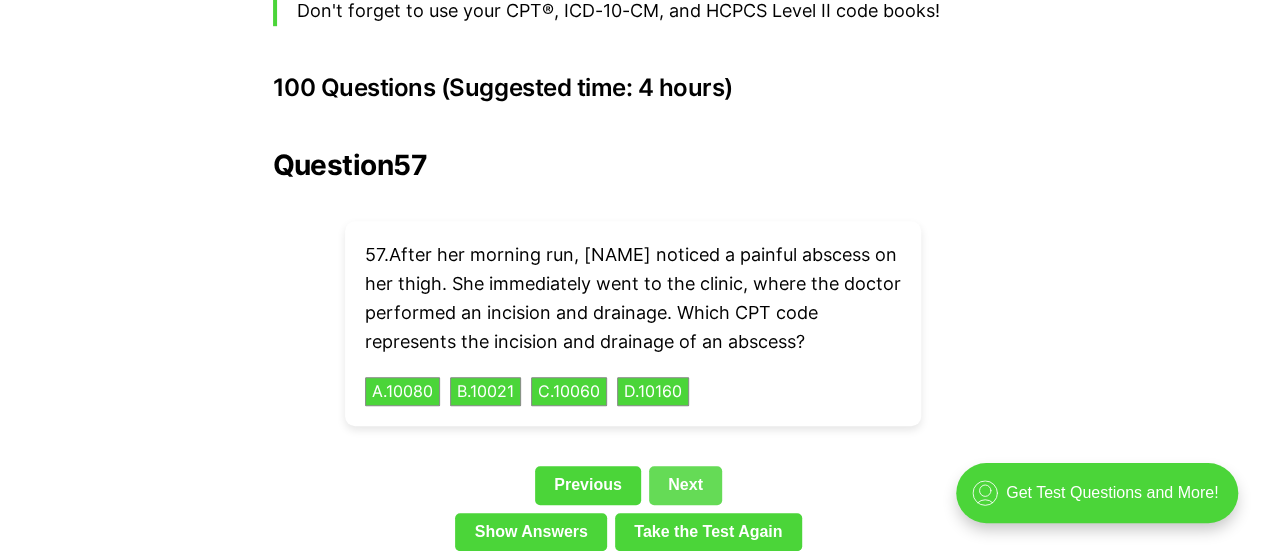 click on "Next" at bounding box center (685, 485) 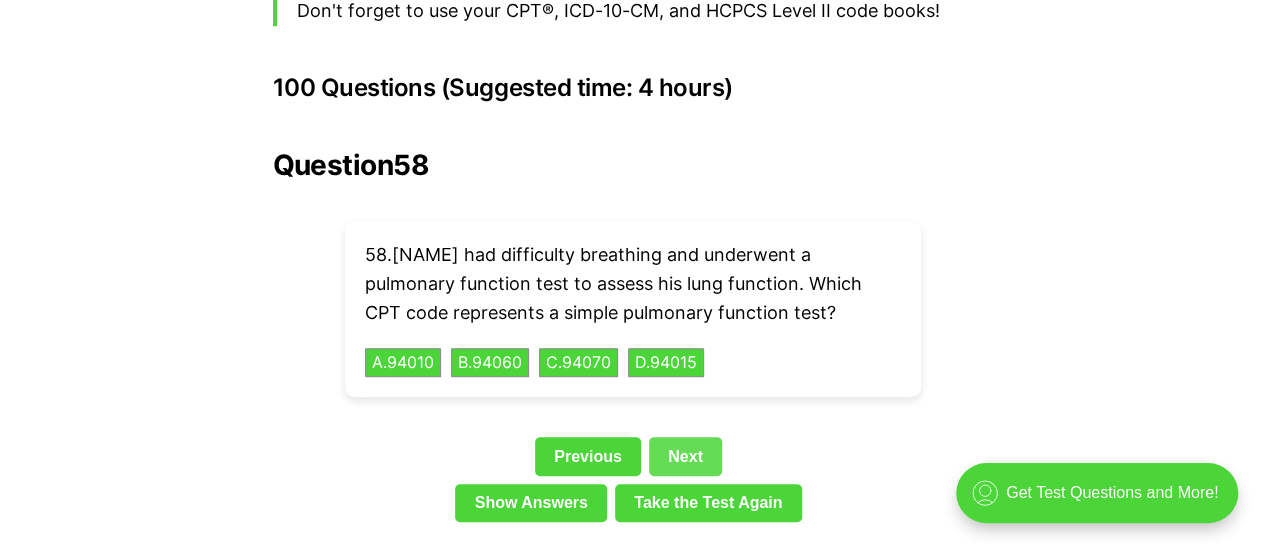 click on "Next" at bounding box center (685, 456) 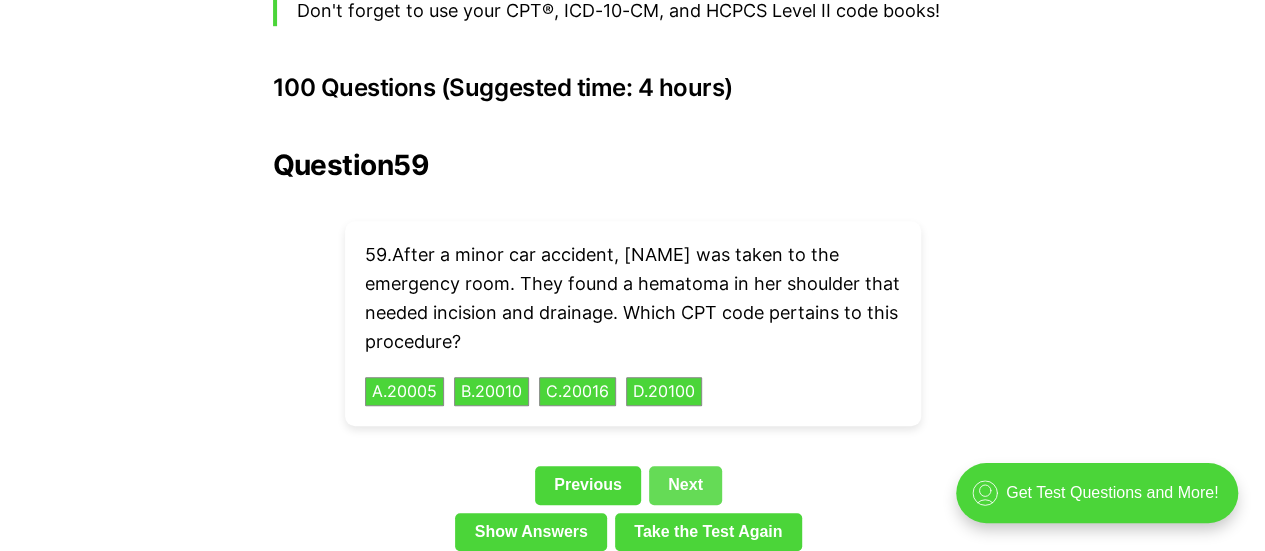 click on "Next" at bounding box center [685, 485] 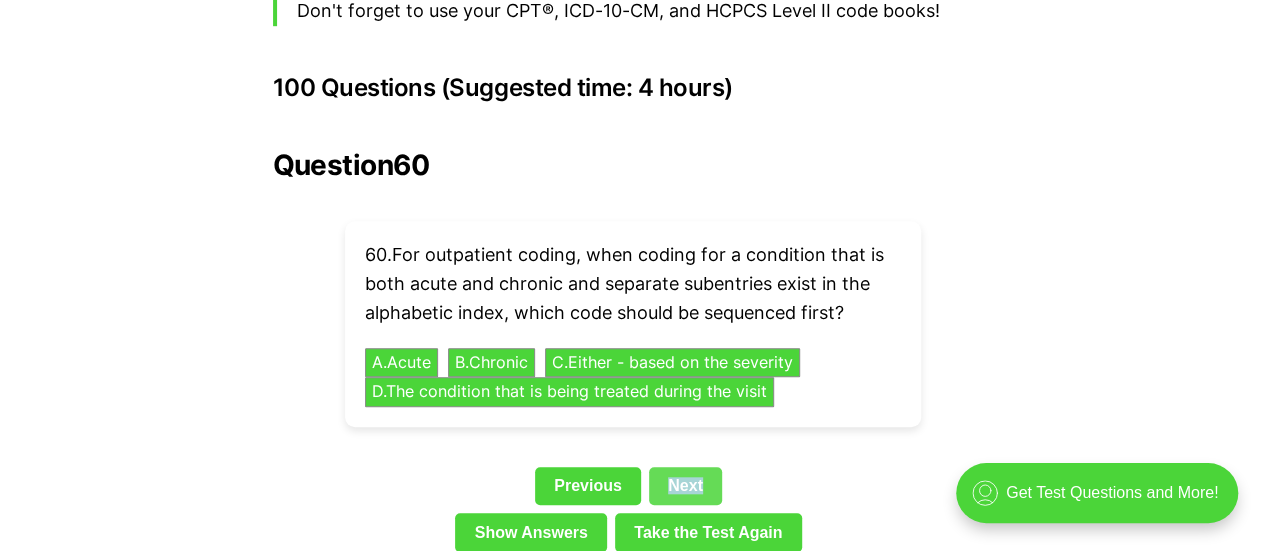 click on "Next" at bounding box center [685, 486] 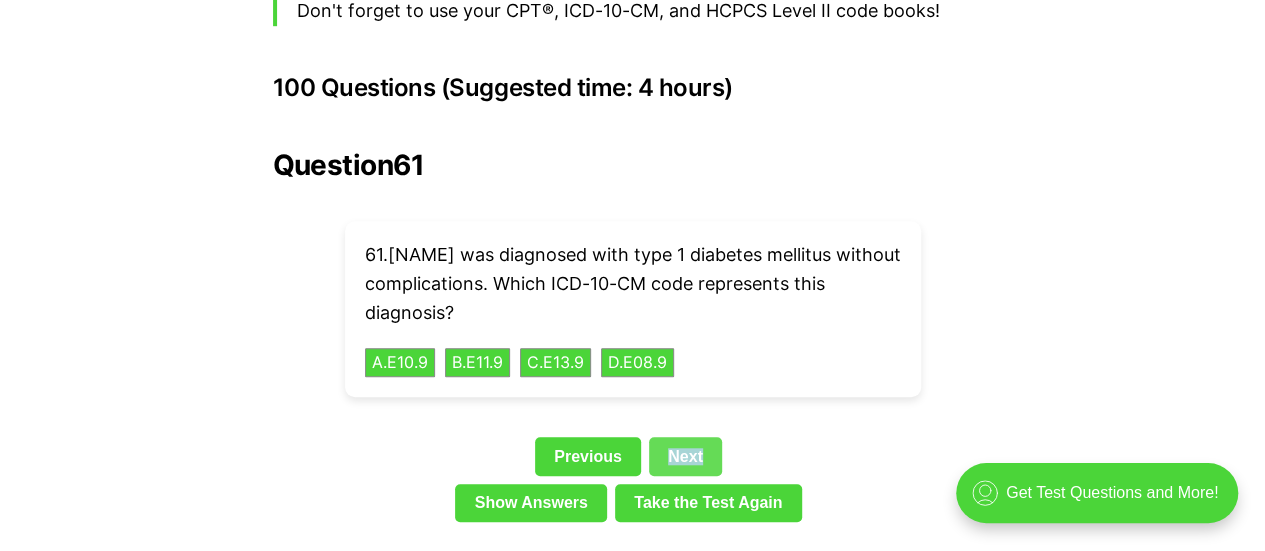 click on "Take the Test Again" at bounding box center [708, 503] 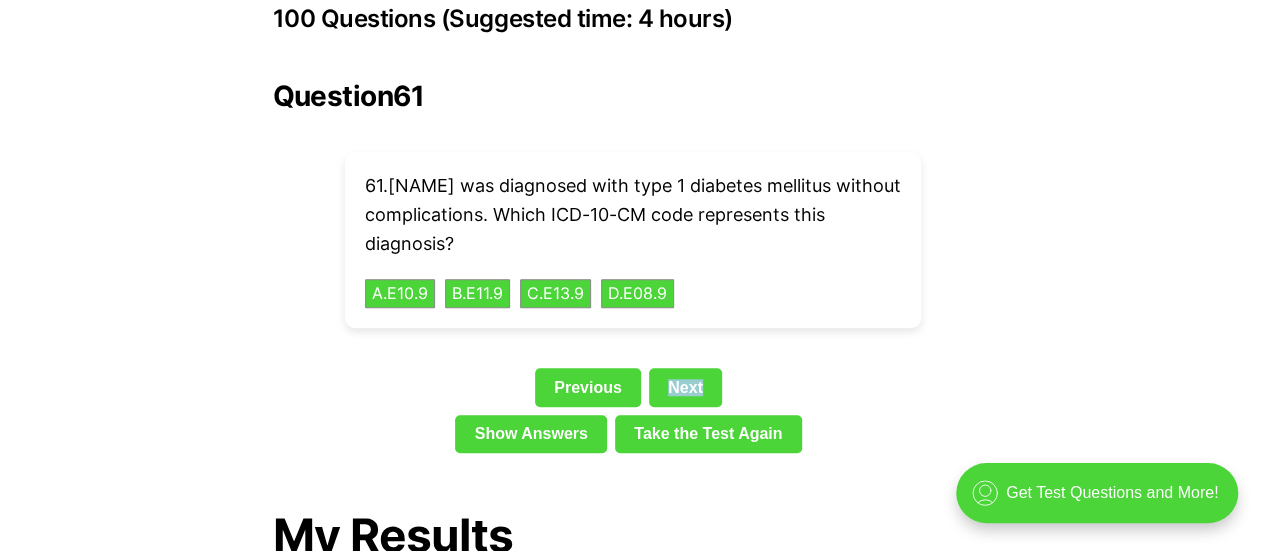 scroll, scrollTop: 4527, scrollLeft: 0, axis: vertical 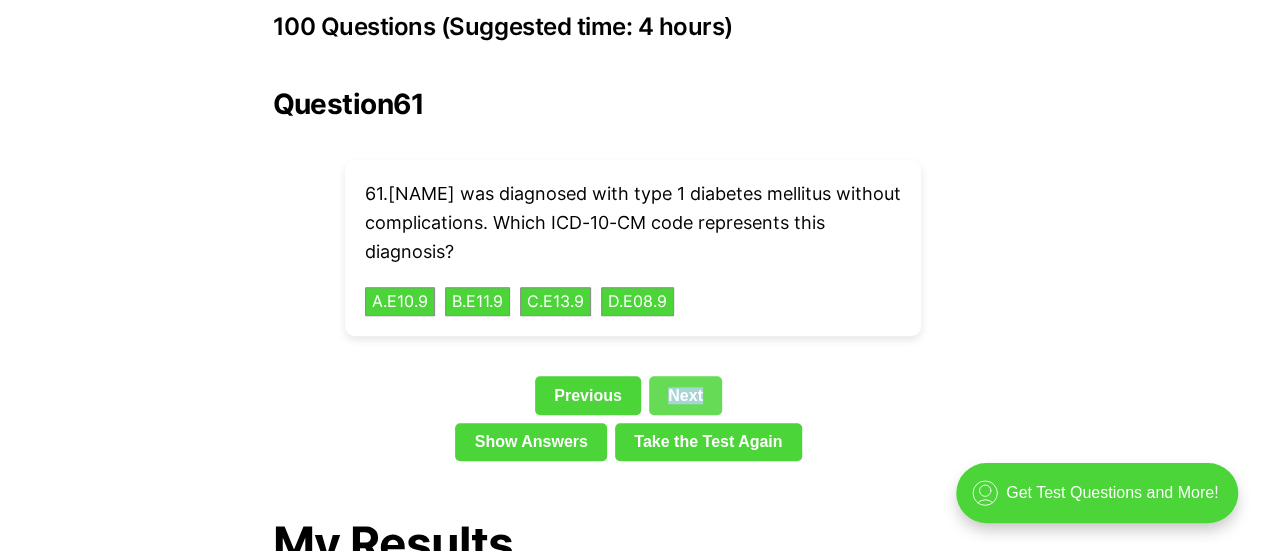 click on "Next" at bounding box center [685, 395] 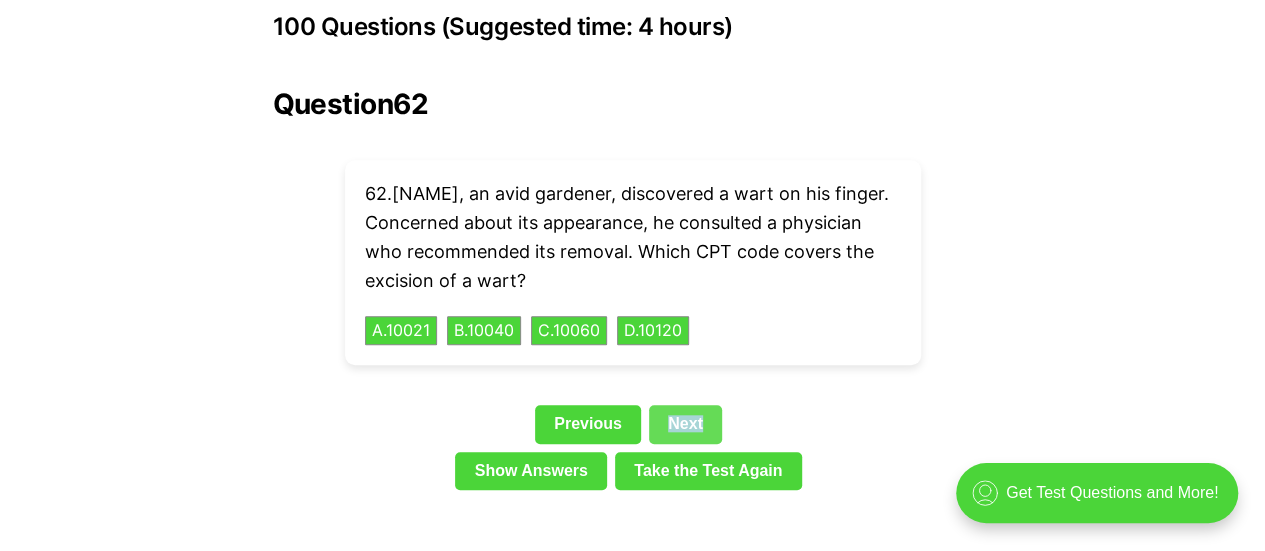 click on "Next" at bounding box center [685, 424] 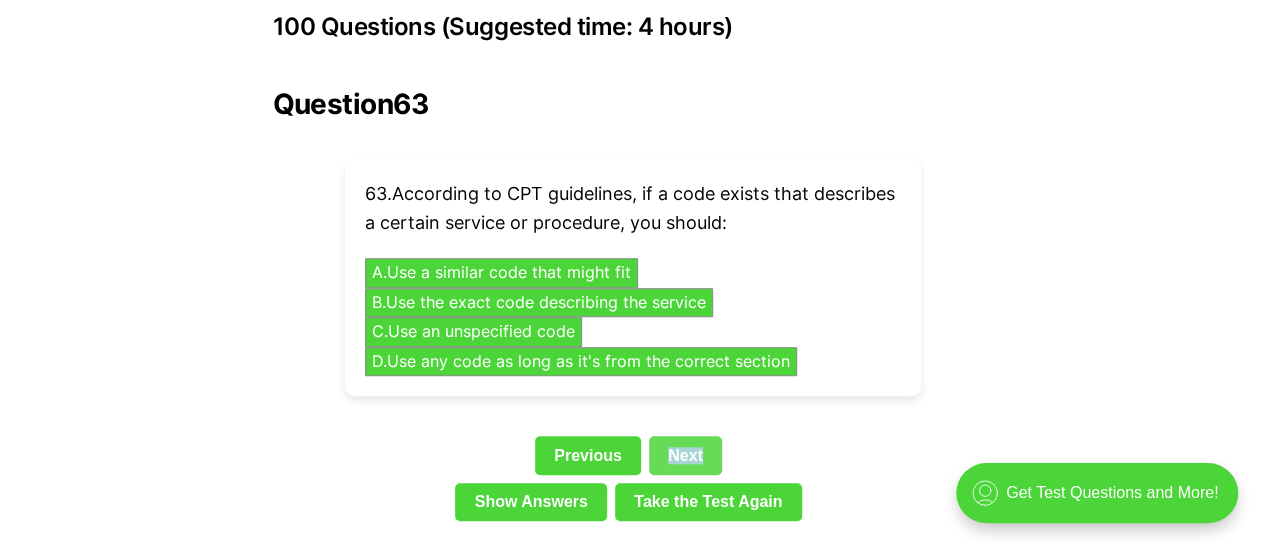 click on "Question  63 63 .  According to CPT guidelines, if a code exists that describes a certain service or procedure, you should: A .  Use a similar code that might fit B .  Use the exact code describing the service C .  Use an unspecified code D .  Use any code as long as it's from the correct section Previous Next Show Answers Take the Test Again" at bounding box center [633, 308] 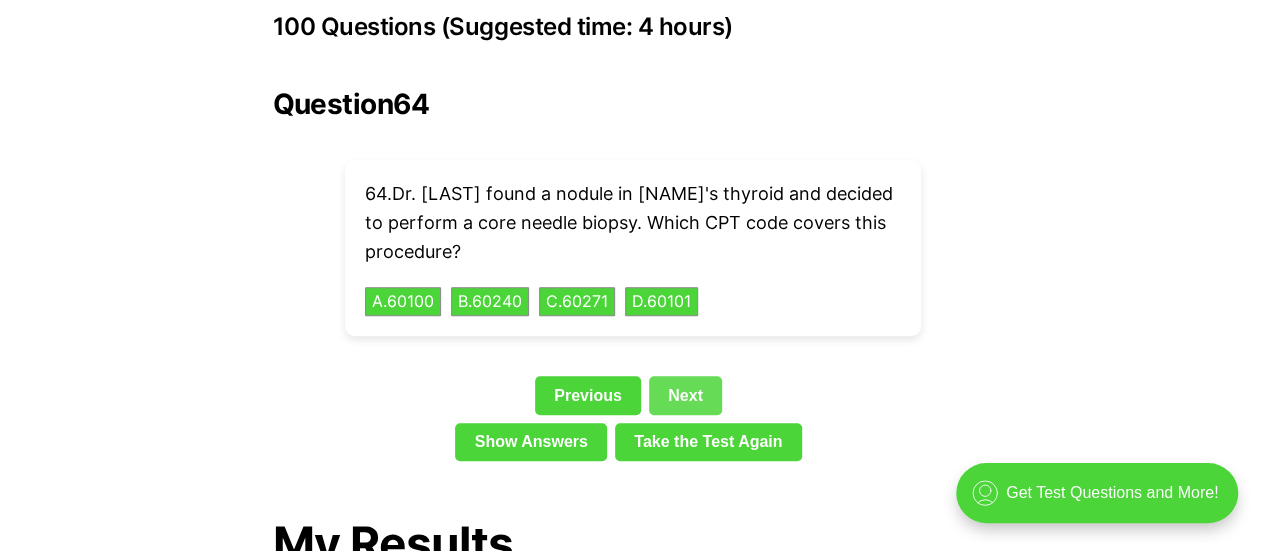 click on "Next" at bounding box center (685, 395) 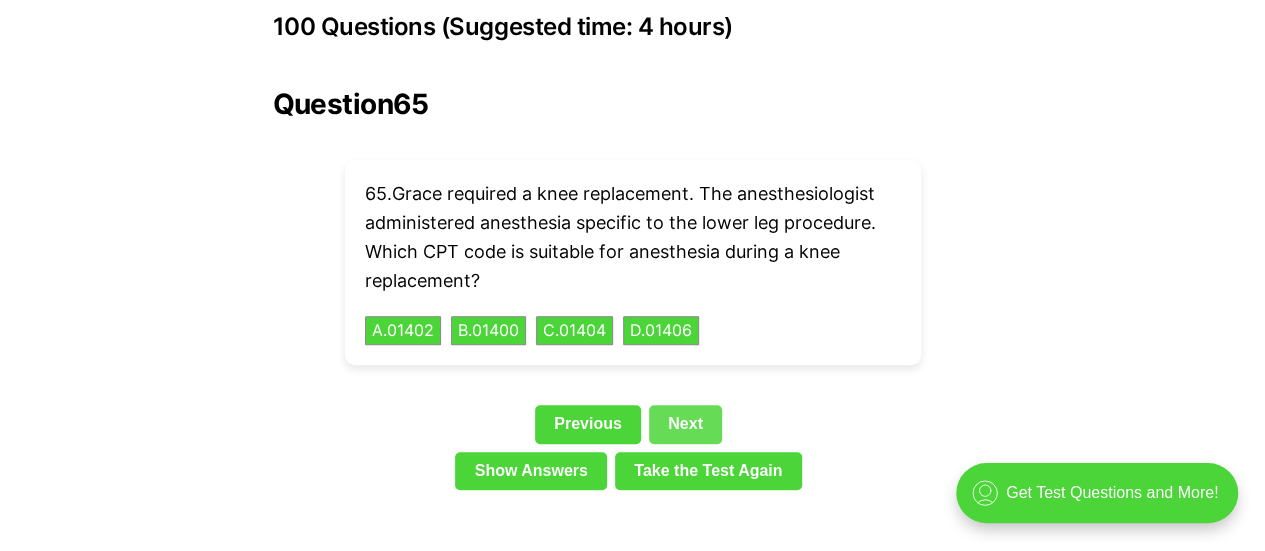 click on "Next" at bounding box center (685, 424) 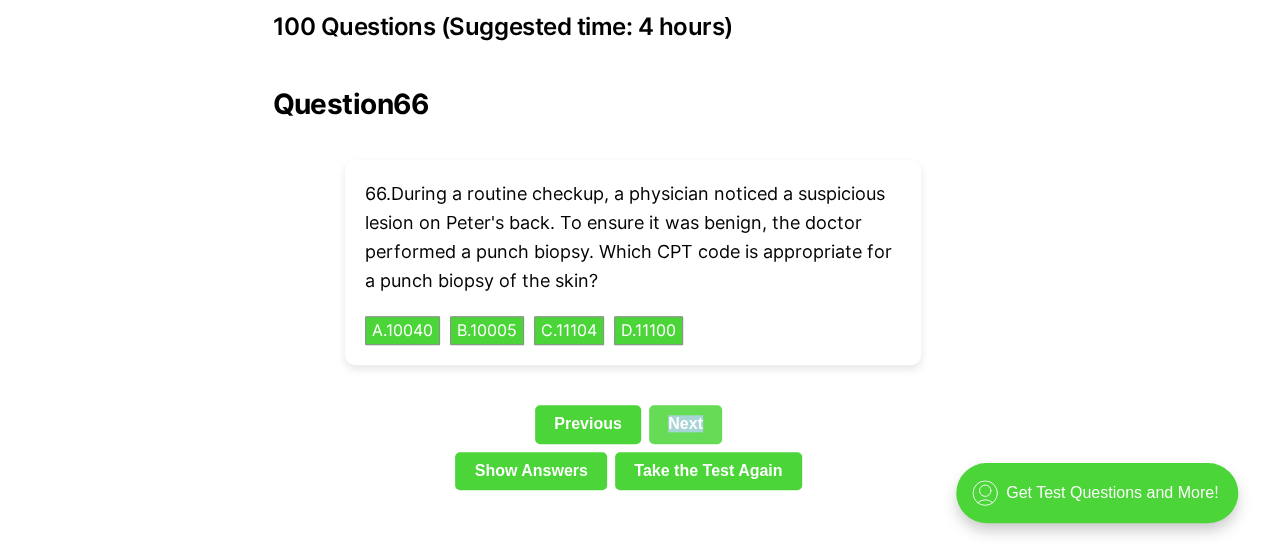 click on "Next" at bounding box center (685, 424) 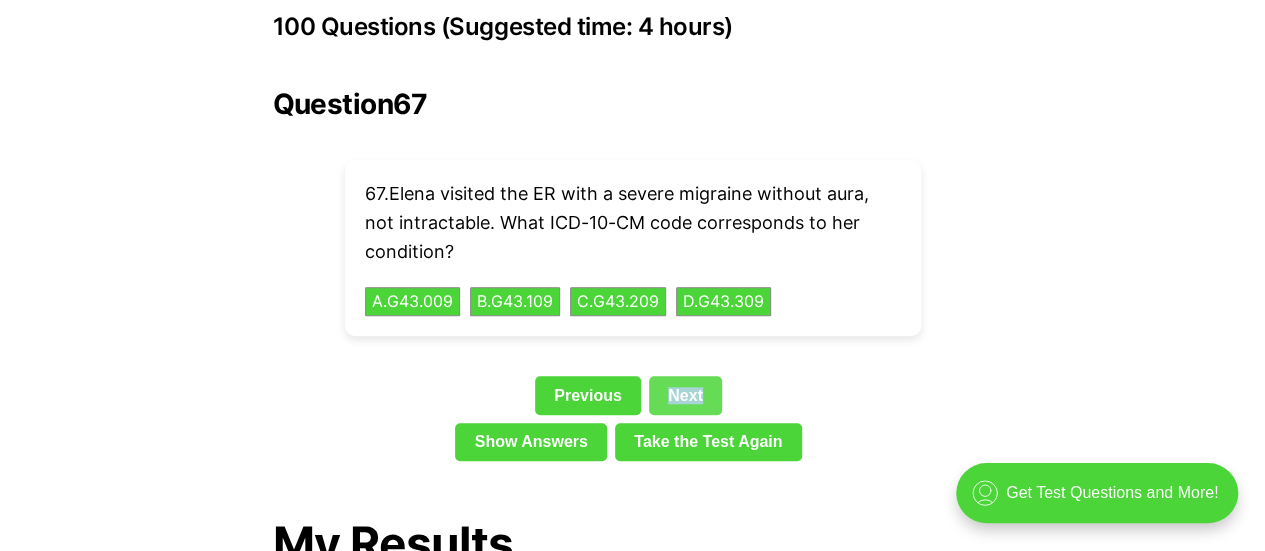 click on "Next" at bounding box center (685, 395) 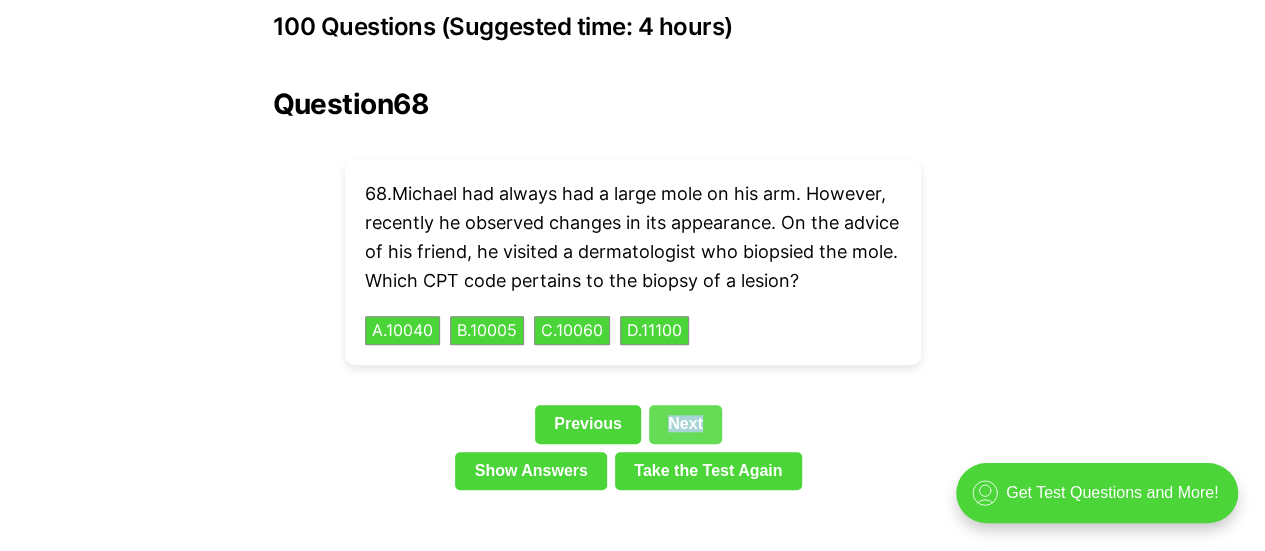 click on "Question  68 68 .  [NAME] had always had a large mole on his arm. However, recently he observed changes in its appearance. On the advice of his friend, he visited a dermatologist who biopsied the mole. Which CPT code pertains to the biopsy of a lesion? A .  10040 B .  10005 C .  10060 D .  11100 Previous Next Show Answers Take the Test Again" at bounding box center (633, 293) 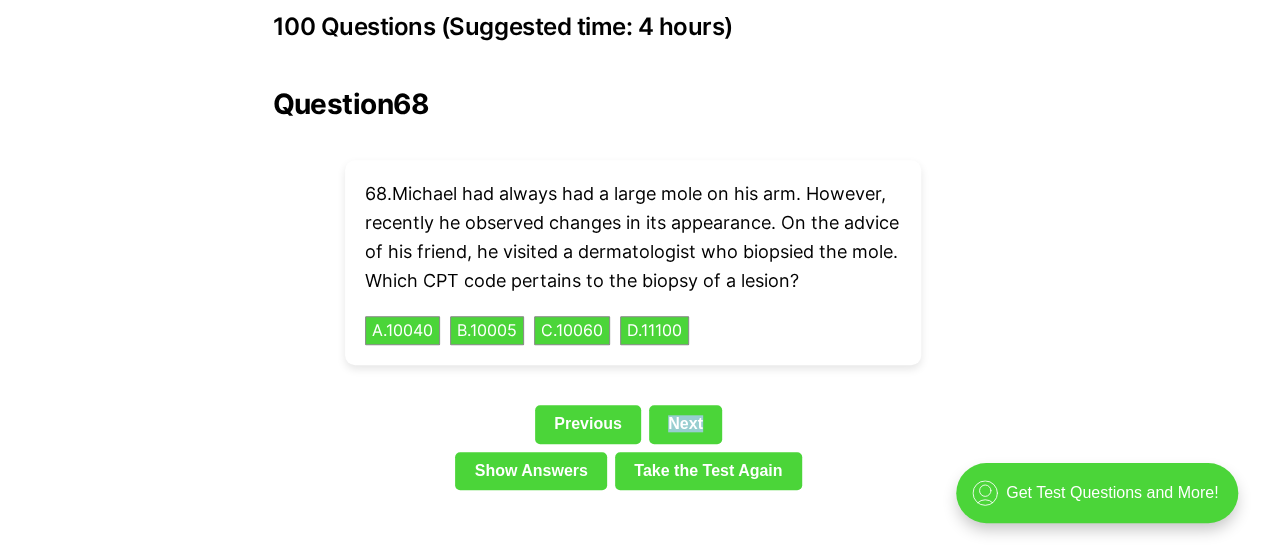 click on "Next" at bounding box center (685, 424) 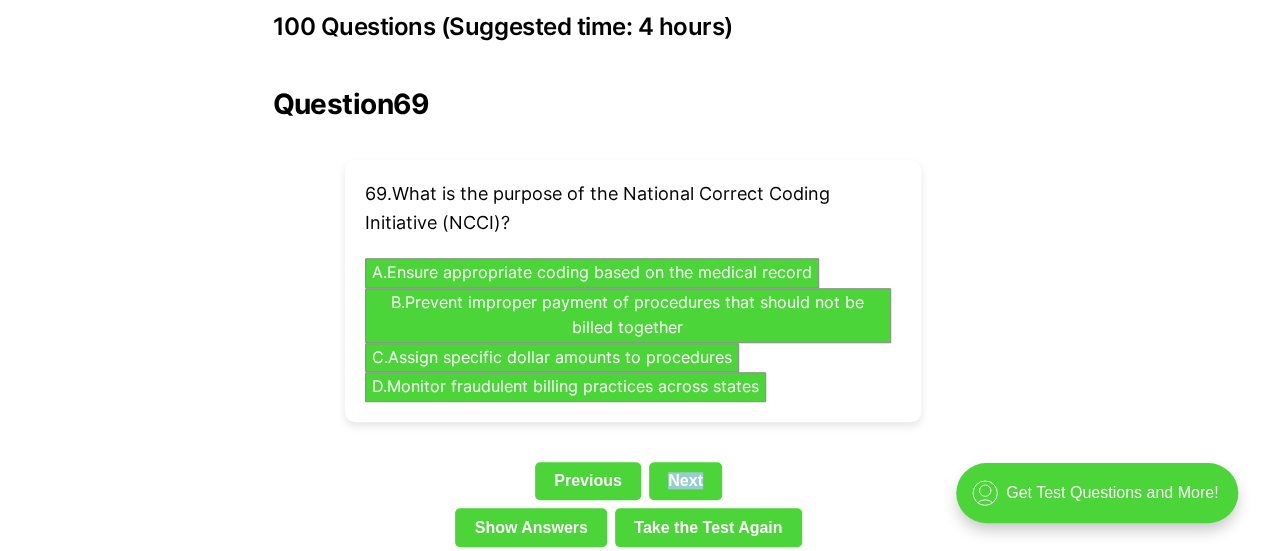 click on "Question  69 69 .  What is the purpose of the National Correct Coding Initiative (NCCI)? A .  Ensure appropriate coding based on the medical record B .  Prevent improper payment of procedures that should not be billed together C .  Assign specific dollar amounts to procedures D .  Monitor fraudulent billing practices across states Previous Next Show Answers Take the Test Again" at bounding box center [633, 321] 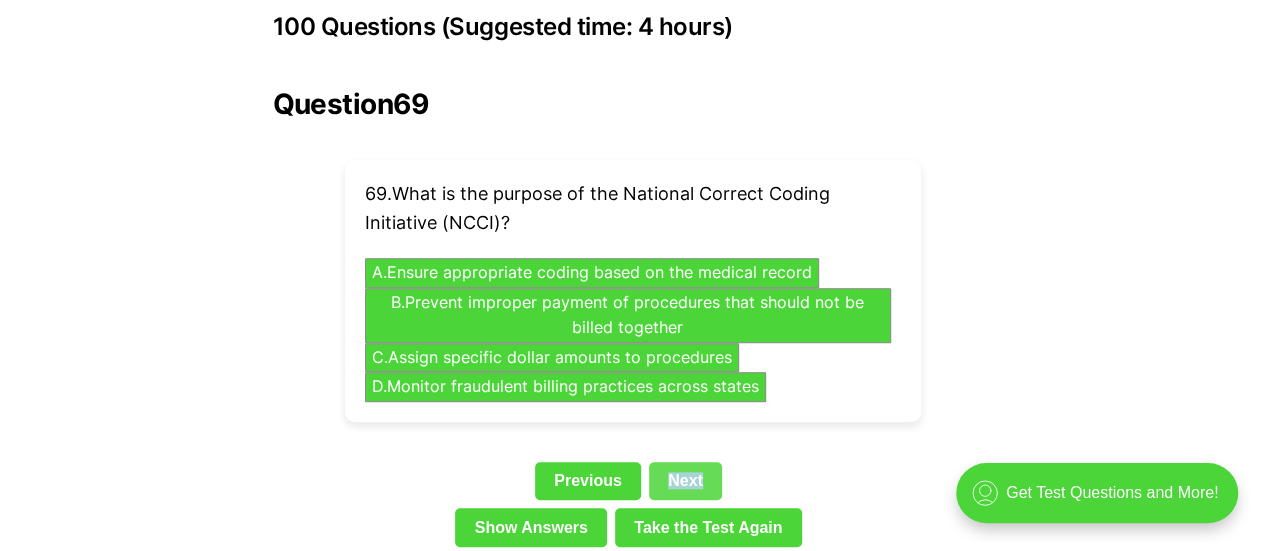 click on "Next" at bounding box center [685, 481] 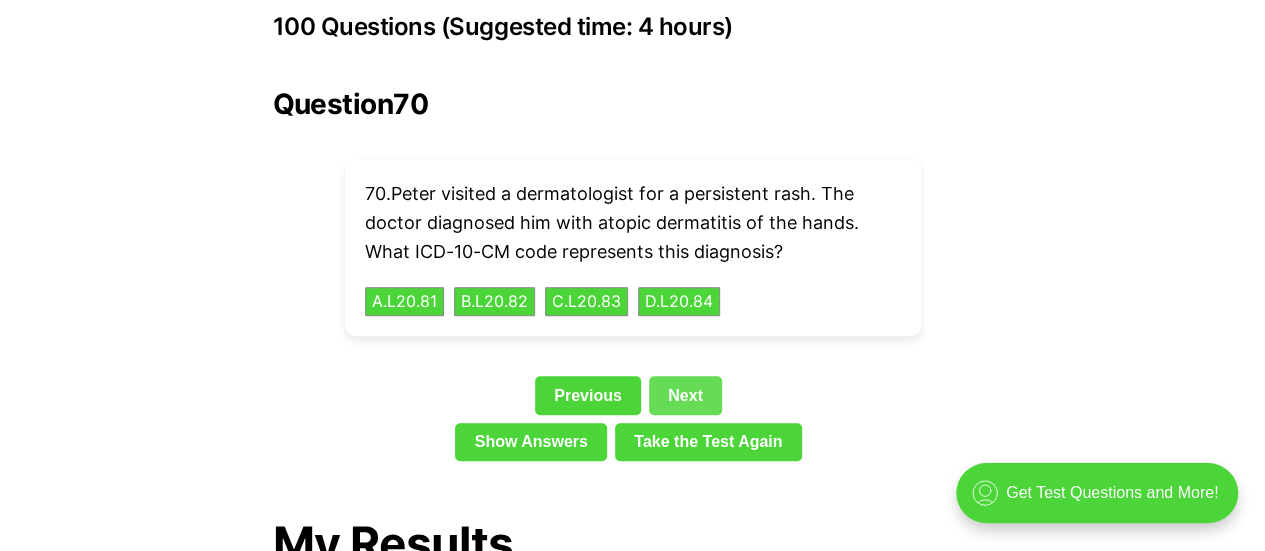 click on "Next" at bounding box center [685, 395] 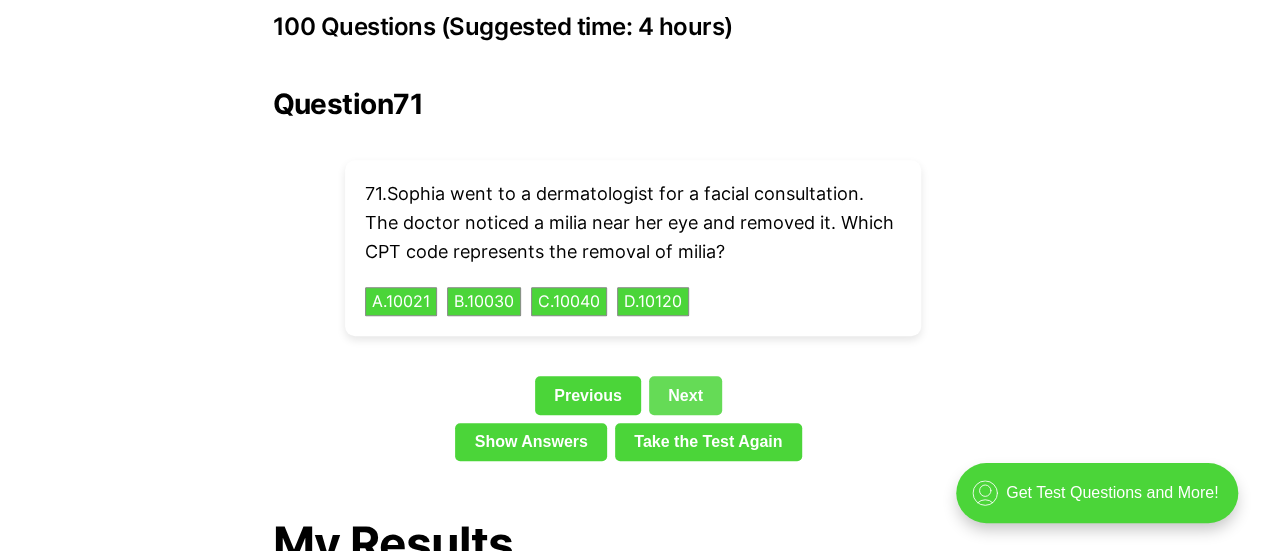 click on "Next" at bounding box center [685, 395] 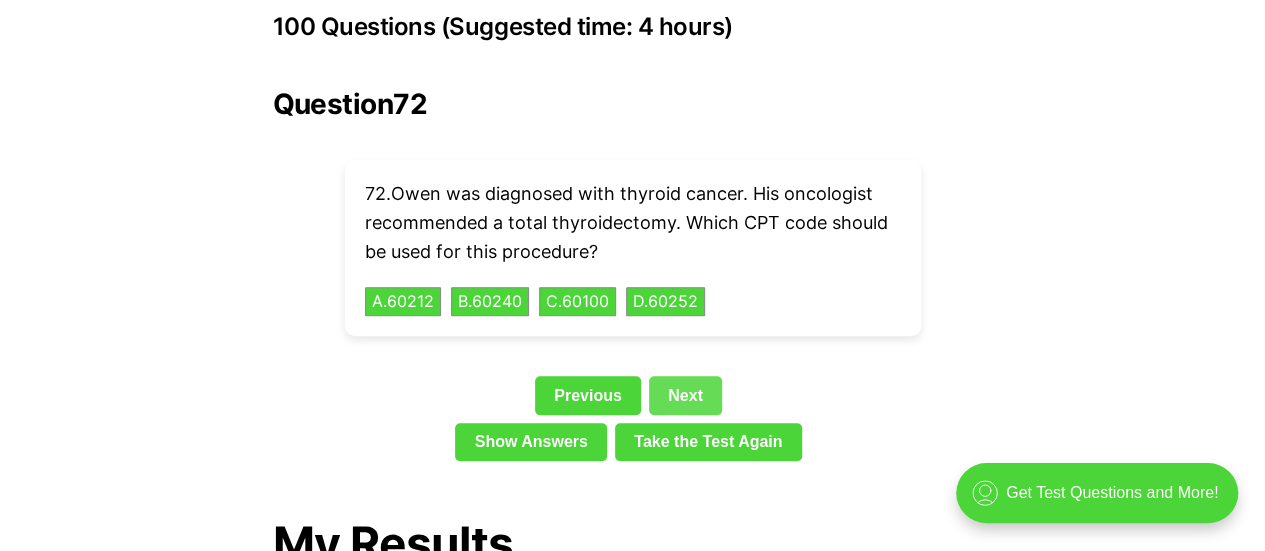click on "Next" at bounding box center [685, 395] 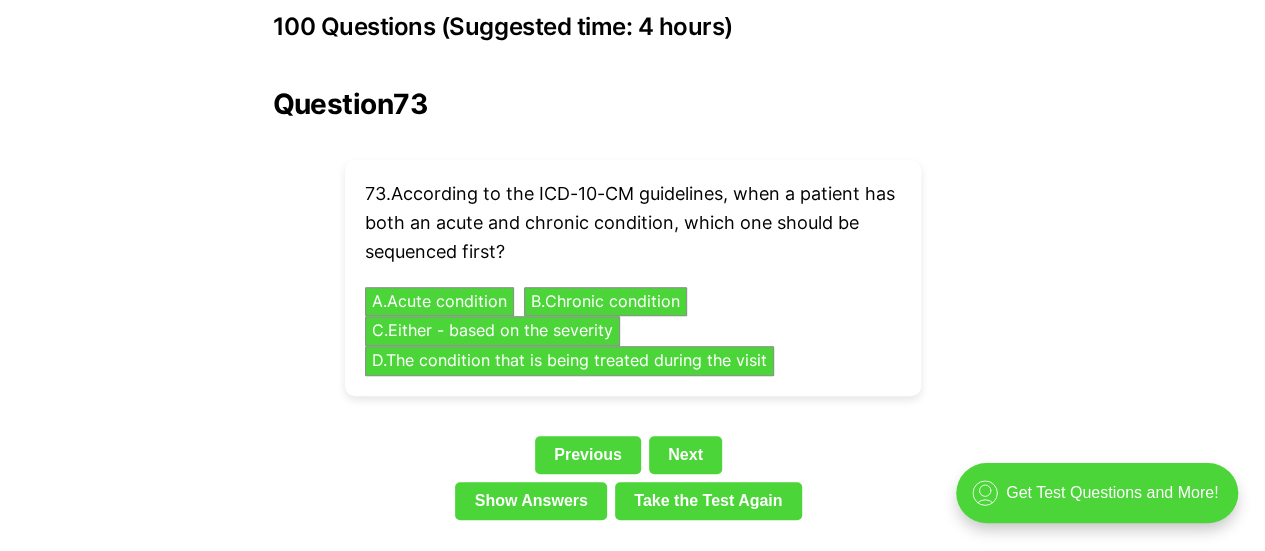 click on "Next" at bounding box center [685, 455] 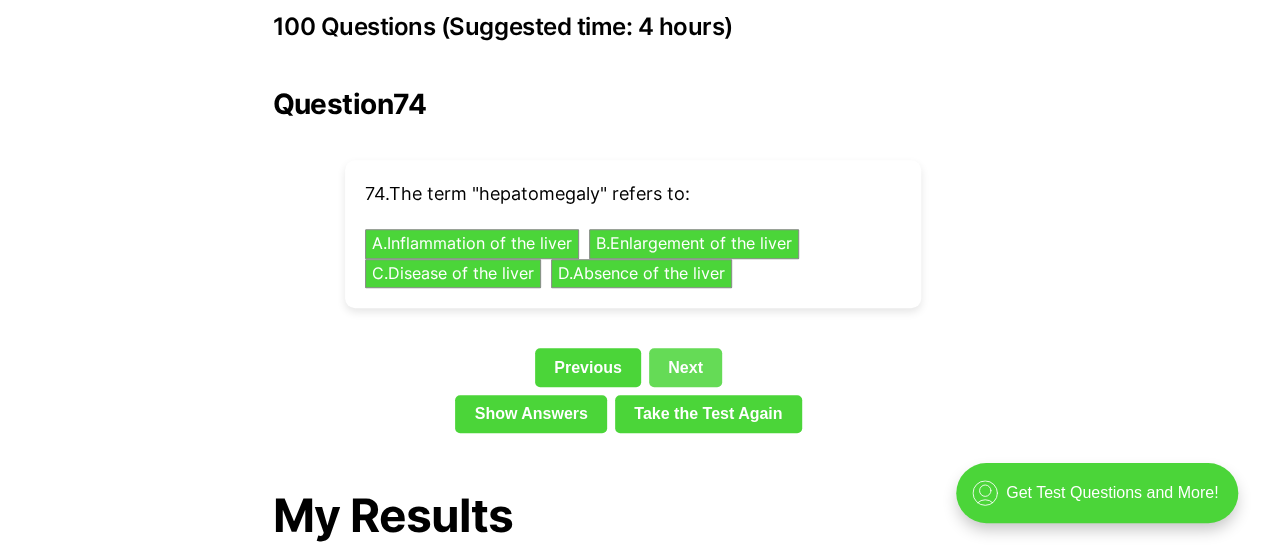 click on "Next" at bounding box center (685, 367) 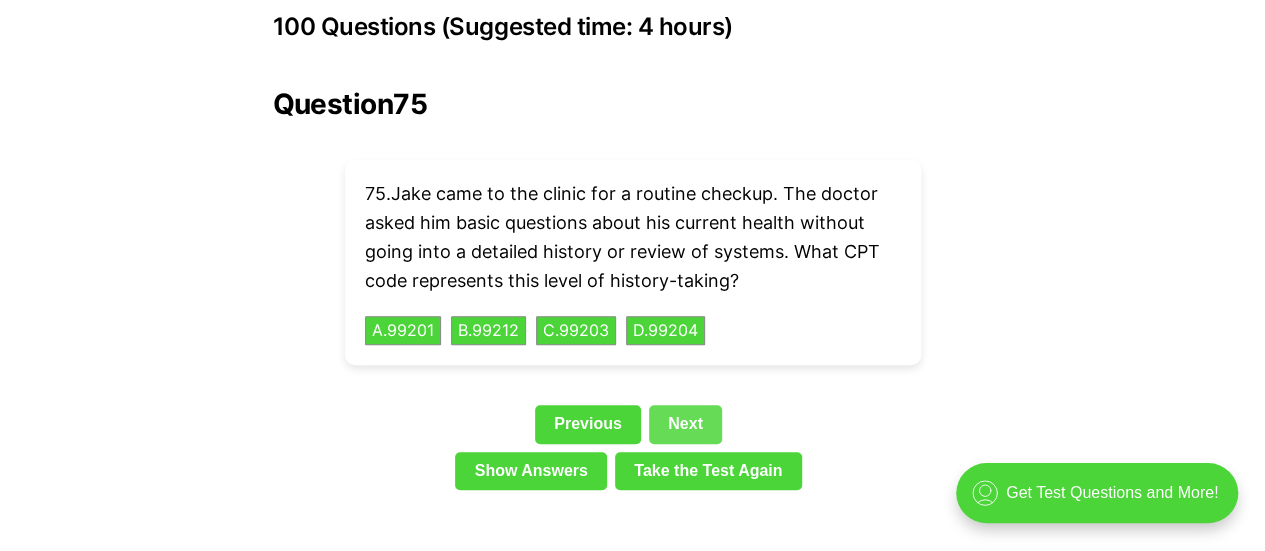 click on "Next" at bounding box center (685, 424) 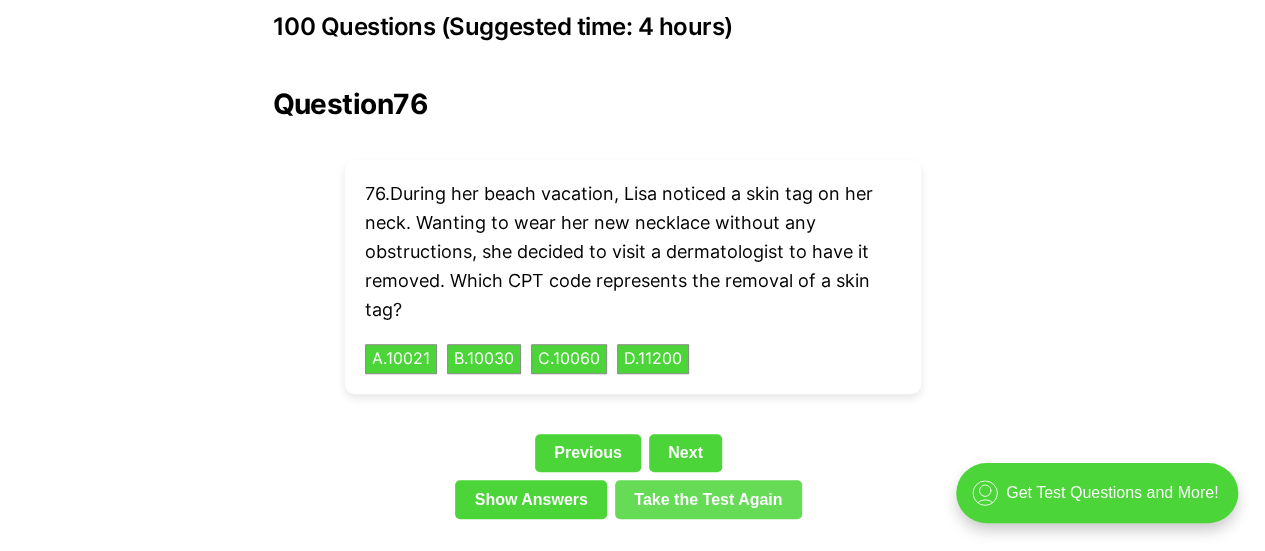 click on "Next" at bounding box center (685, 453) 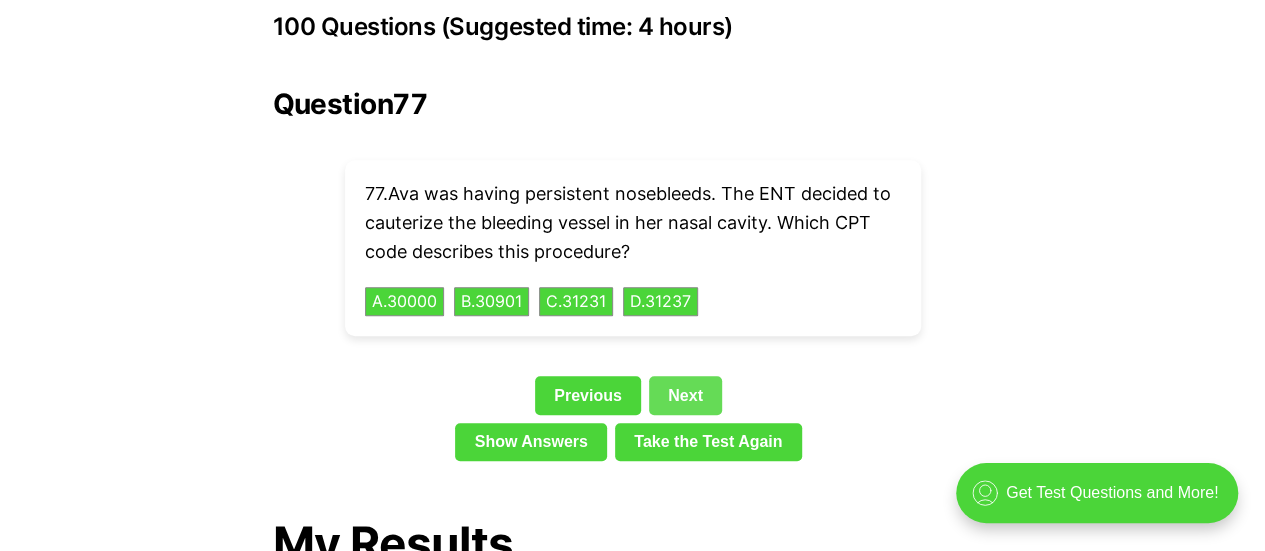 click on "Next" at bounding box center (685, 395) 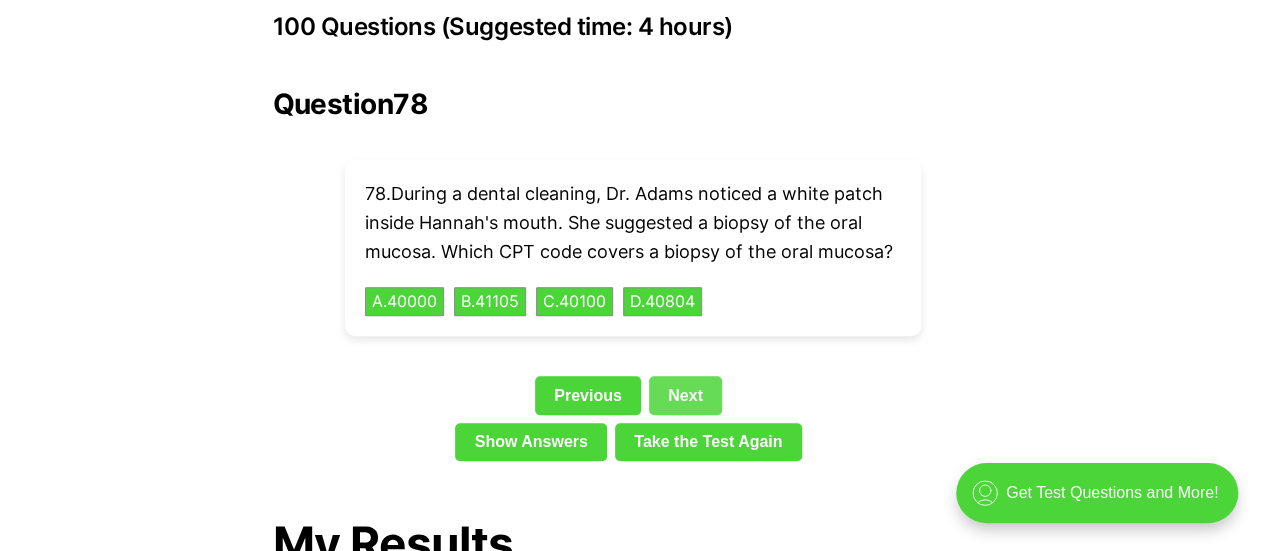 click on "Next" at bounding box center (685, 395) 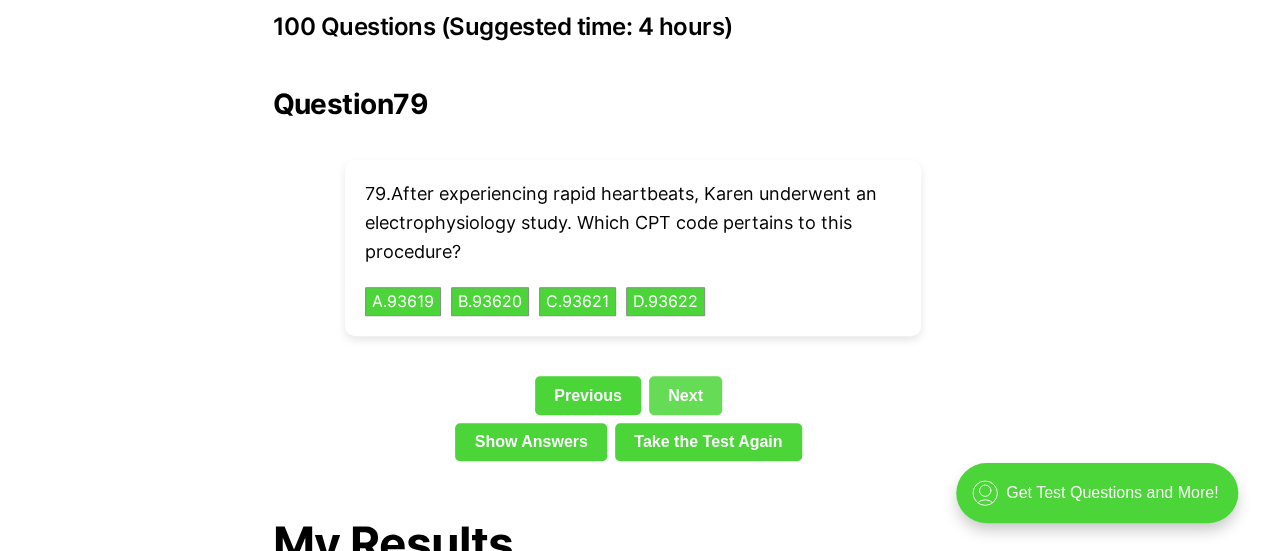 click on "Next" at bounding box center [685, 395] 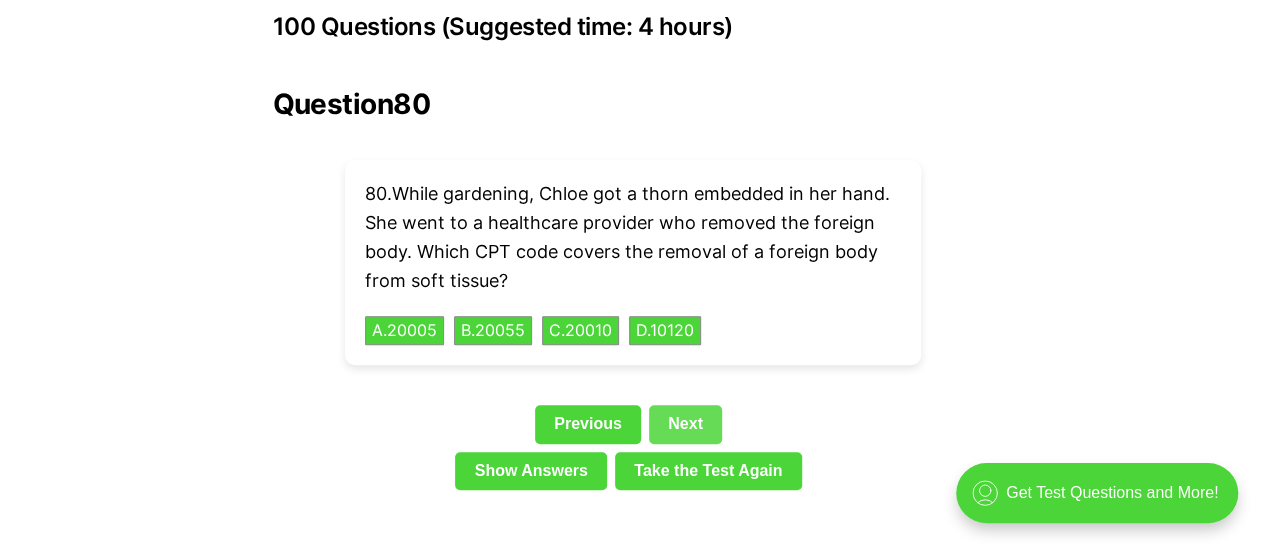 click on "Next" at bounding box center (685, 424) 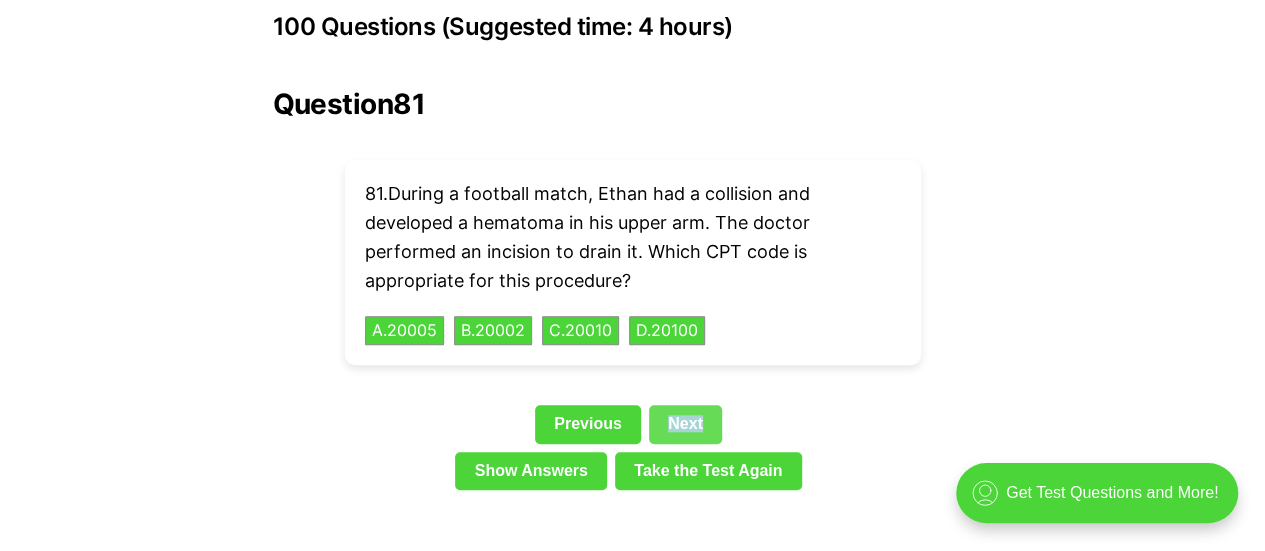 click on "Next" at bounding box center [685, 424] 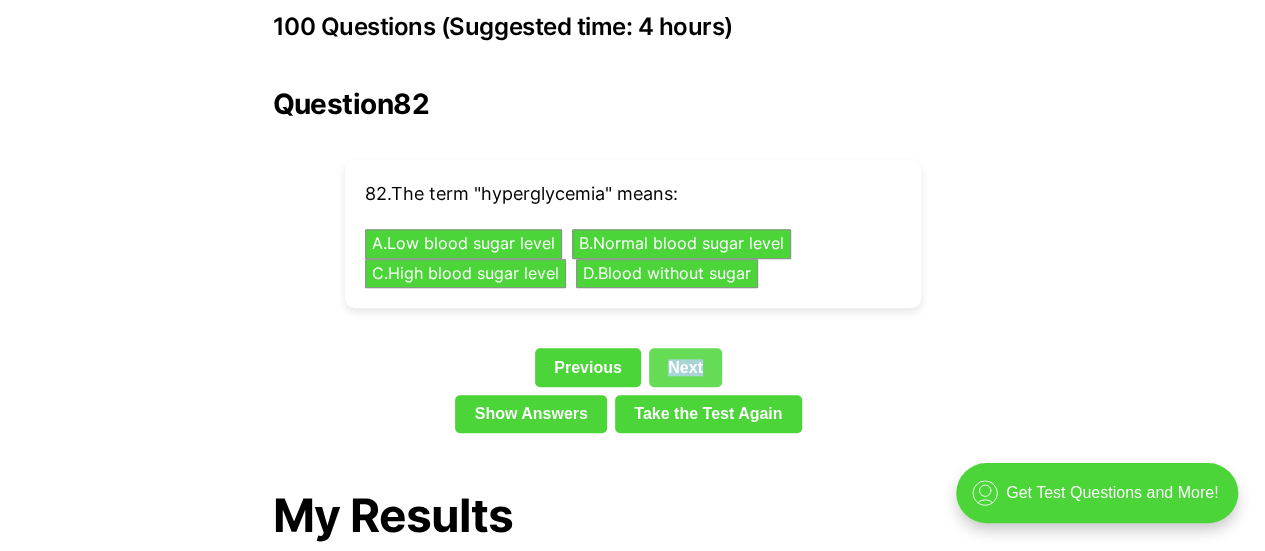 click on "Next" at bounding box center [685, 367] 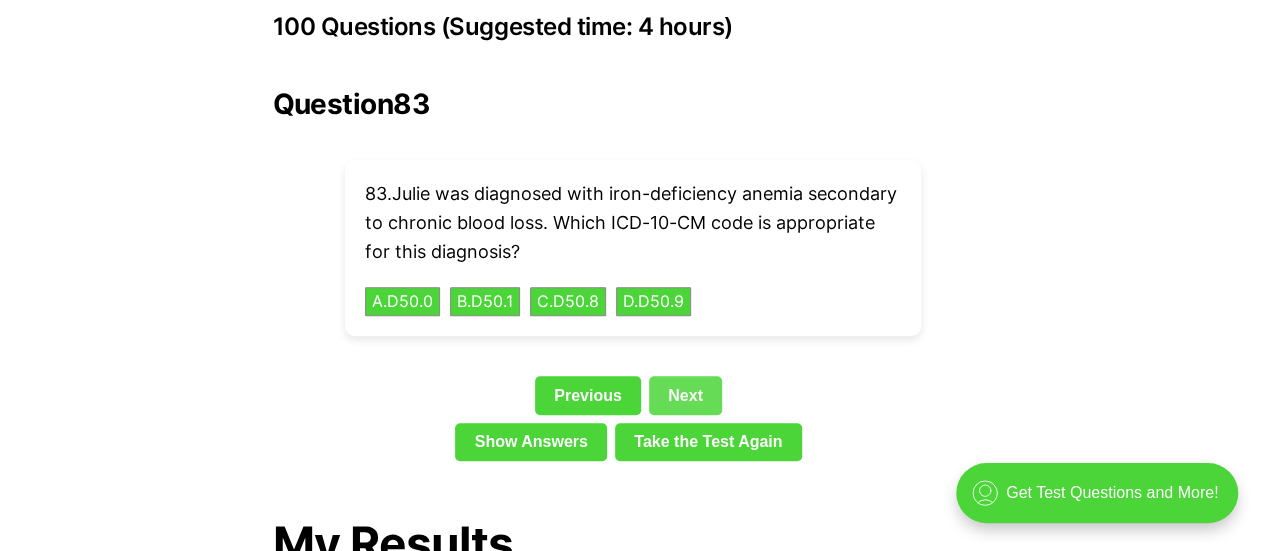 click on "Next" at bounding box center (685, 395) 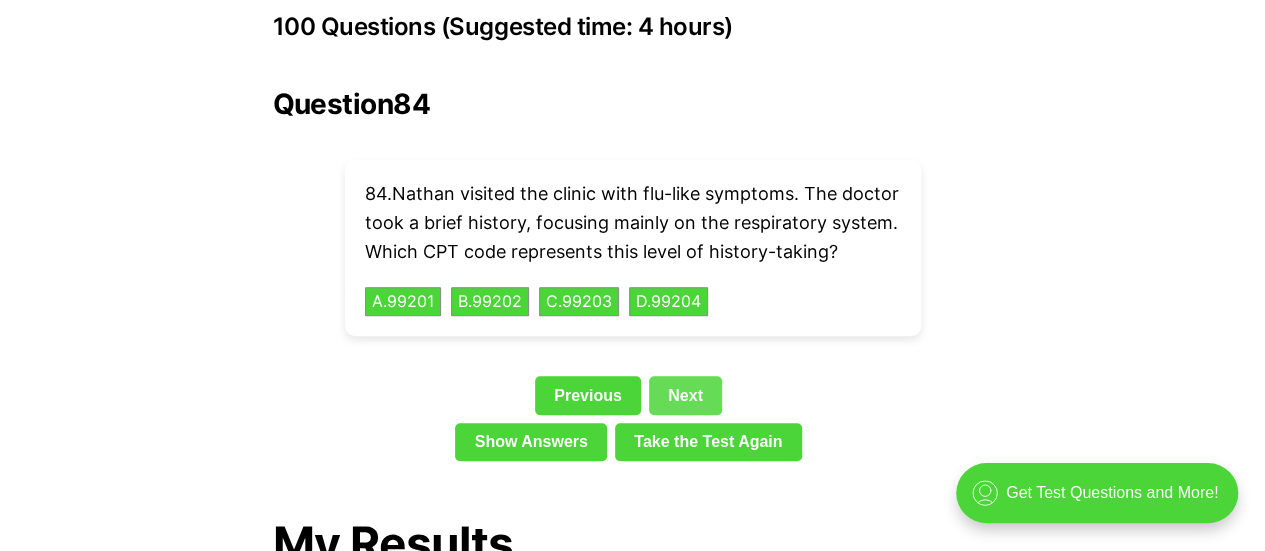 click on "Next" at bounding box center (685, 395) 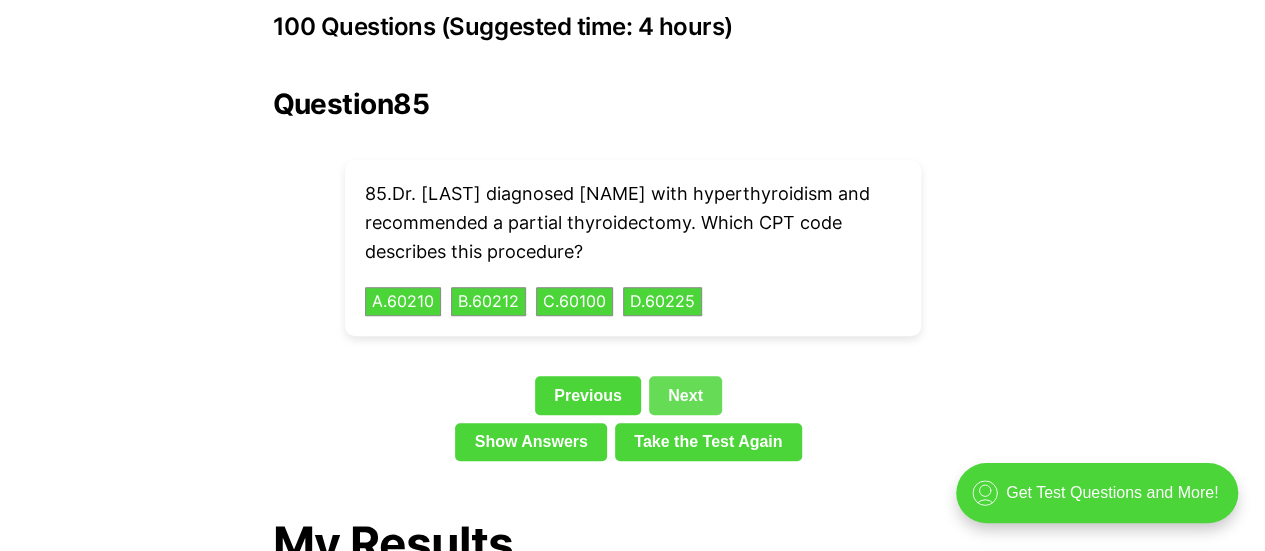 click on "Next" at bounding box center (685, 395) 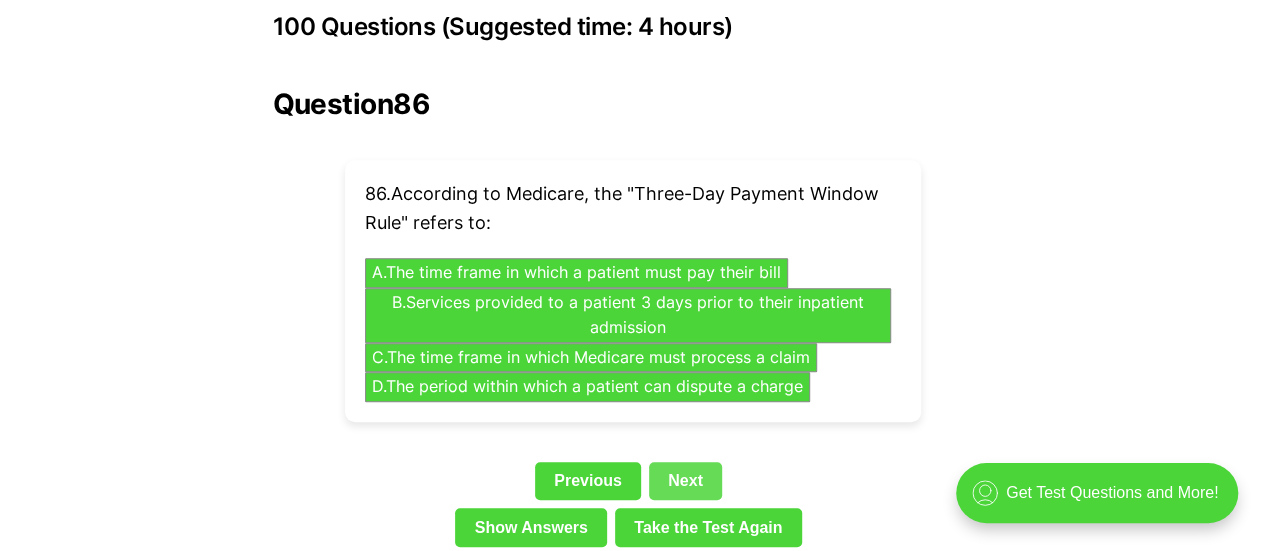 click on "Next" at bounding box center [685, 481] 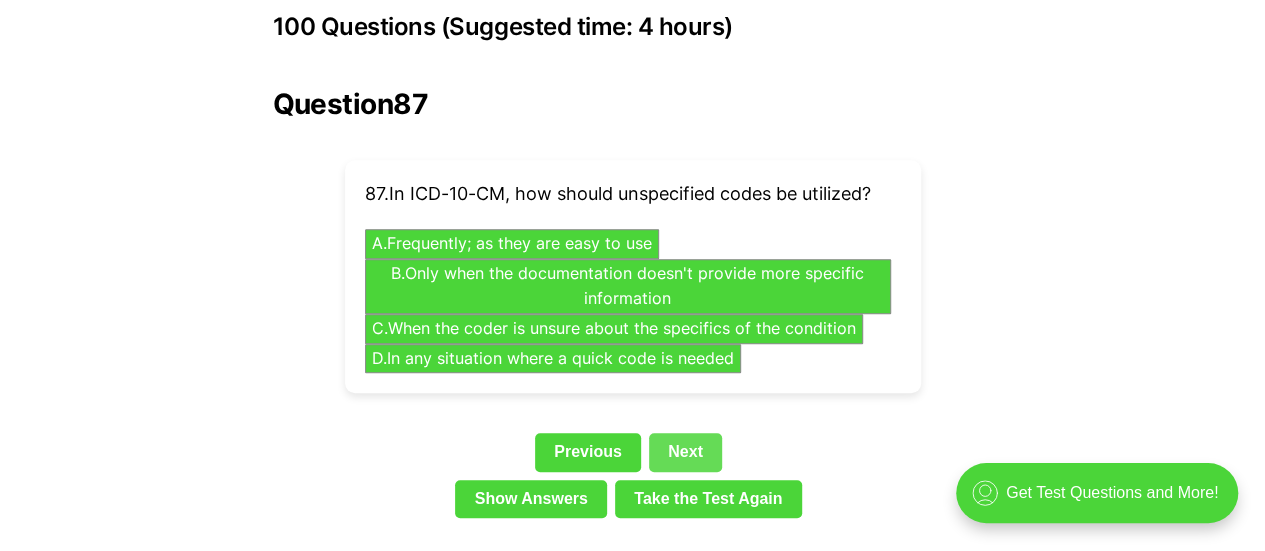 click on "Next" at bounding box center (685, 452) 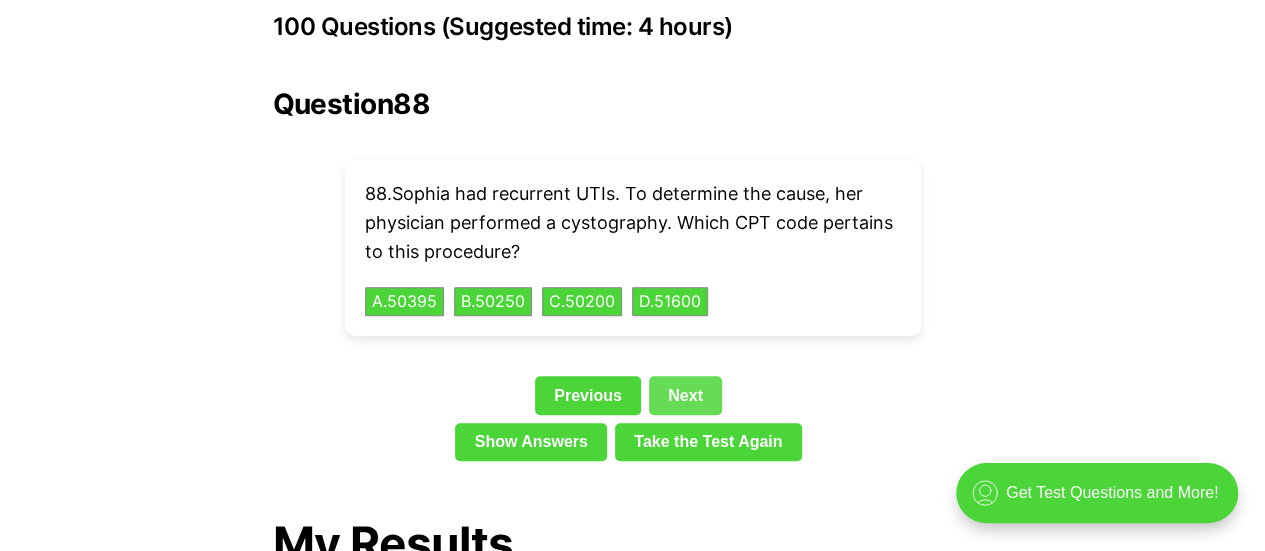 click on "Next" at bounding box center (685, 395) 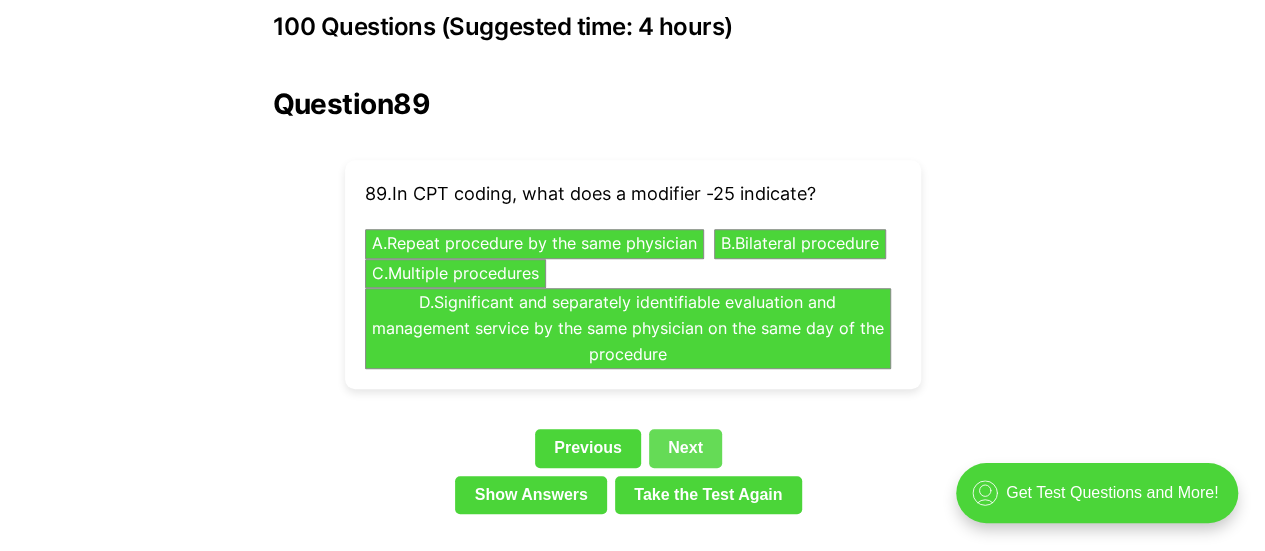 click on "Next" at bounding box center (685, 448) 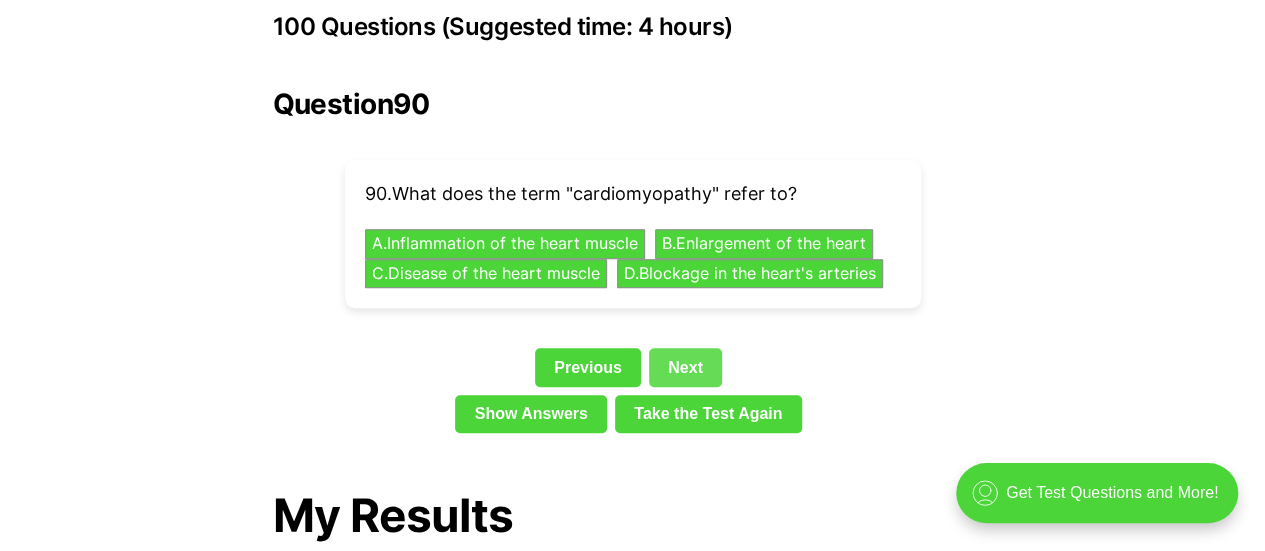 click on "Next" at bounding box center (685, 367) 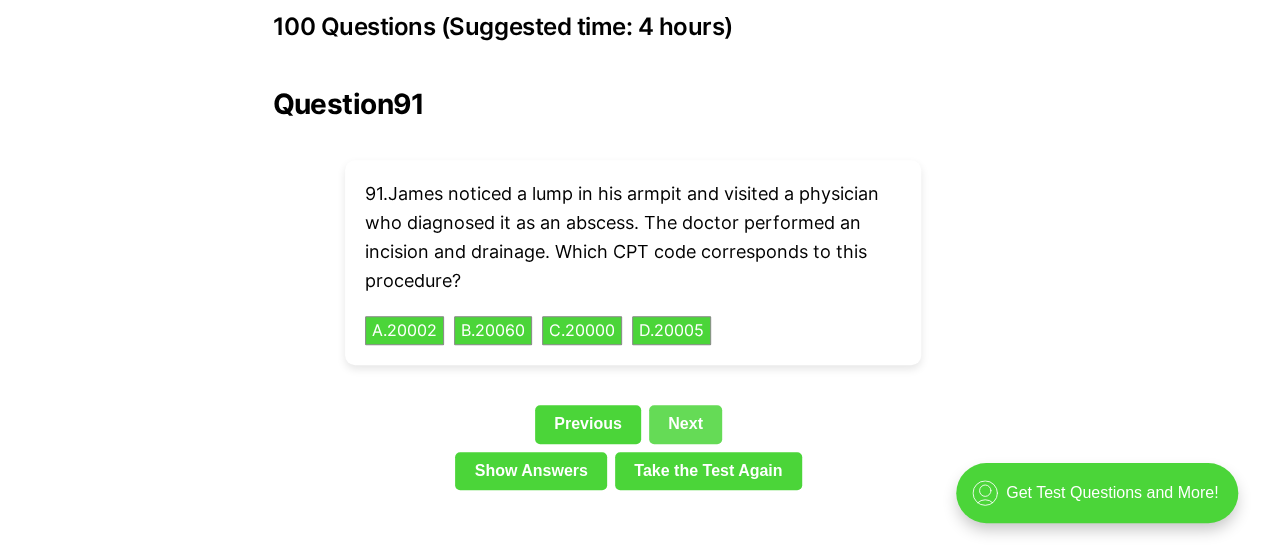click on "Next" at bounding box center [685, 424] 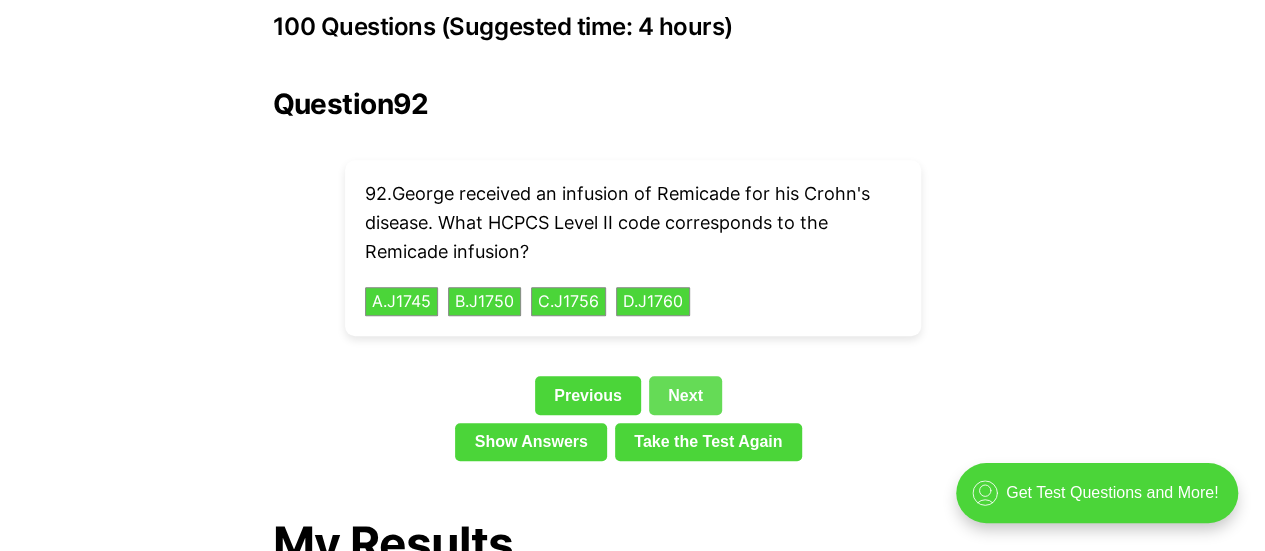click on "Next" at bounding box center [685, 395] 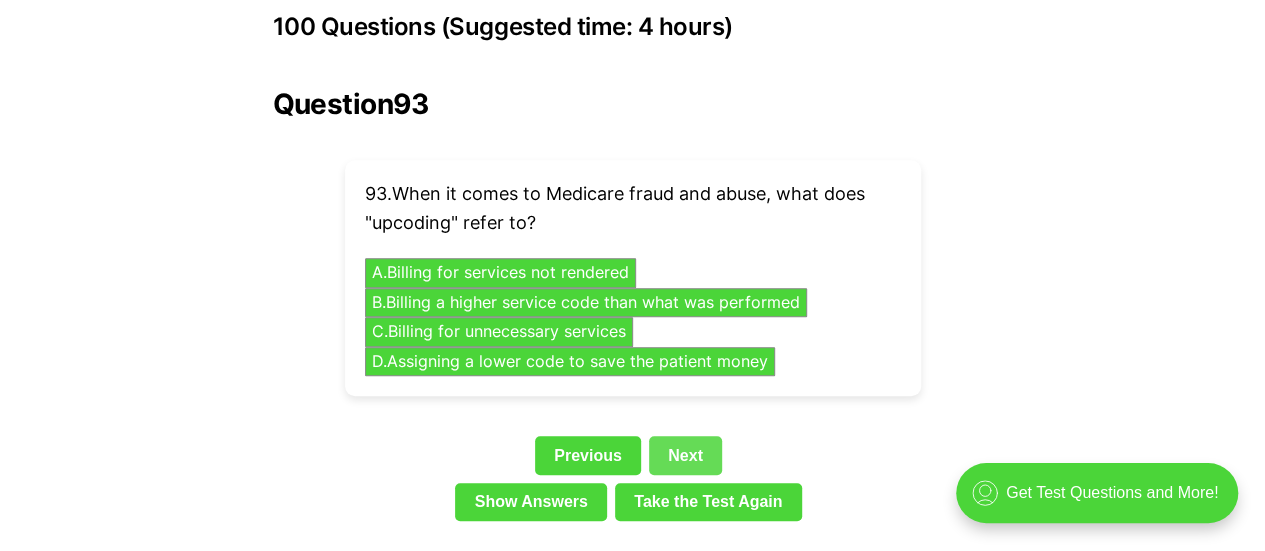 click on "Next" at bounding box center [685, 455] 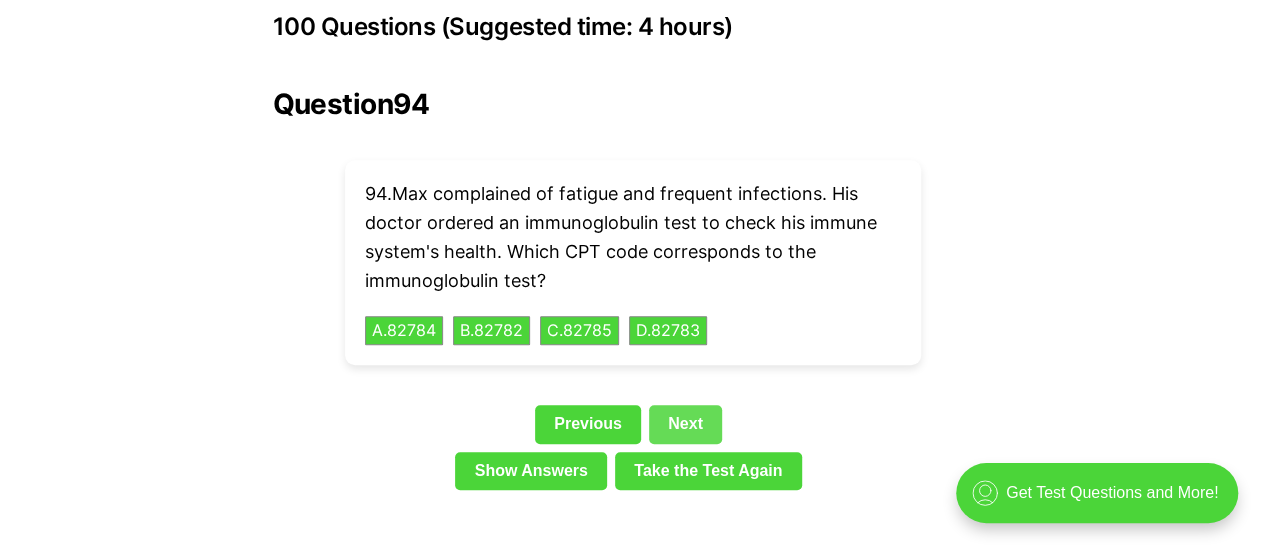 click on "Next" at bounding box center [685, 424] 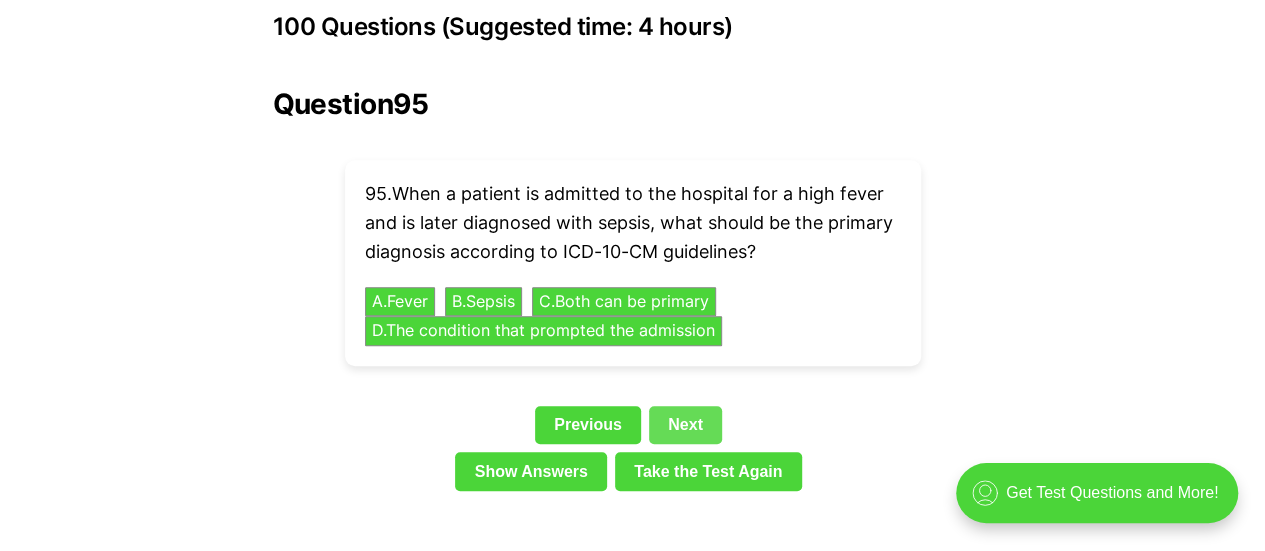 click on "Next" at bounding box center [685, 425] 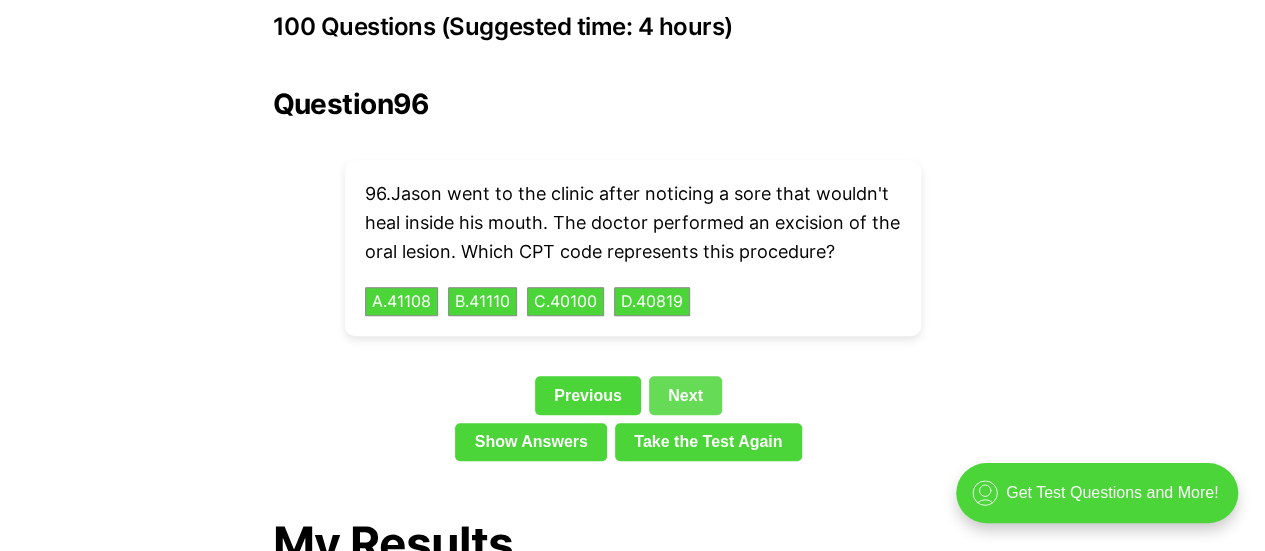 click on "Next" at bounding box center (685, 395) 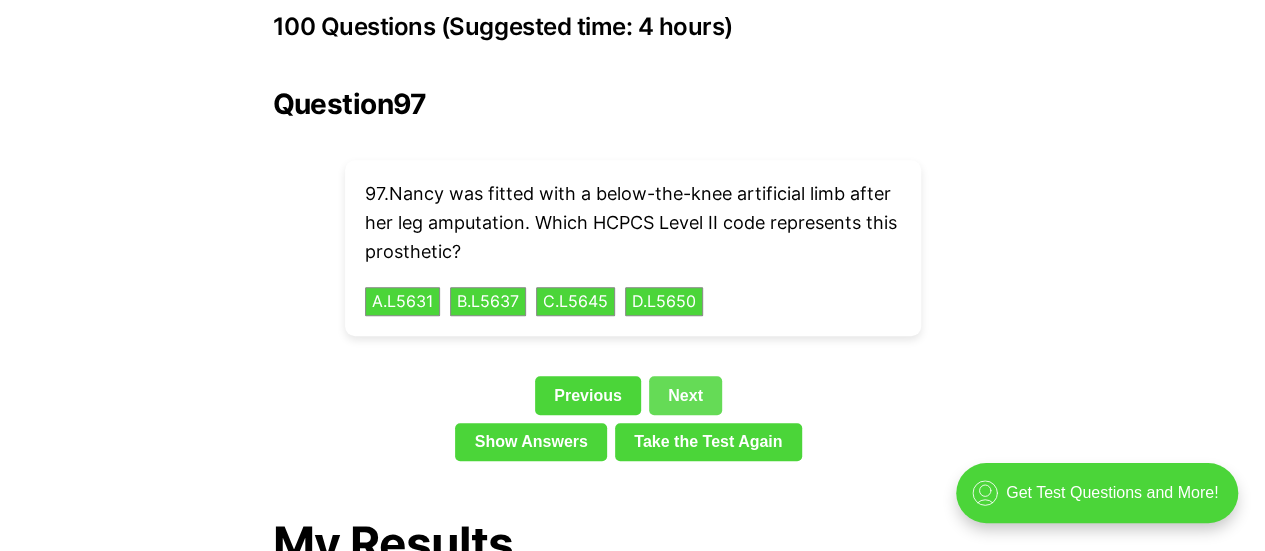 click on "Next" at bounding box center [685, 395] 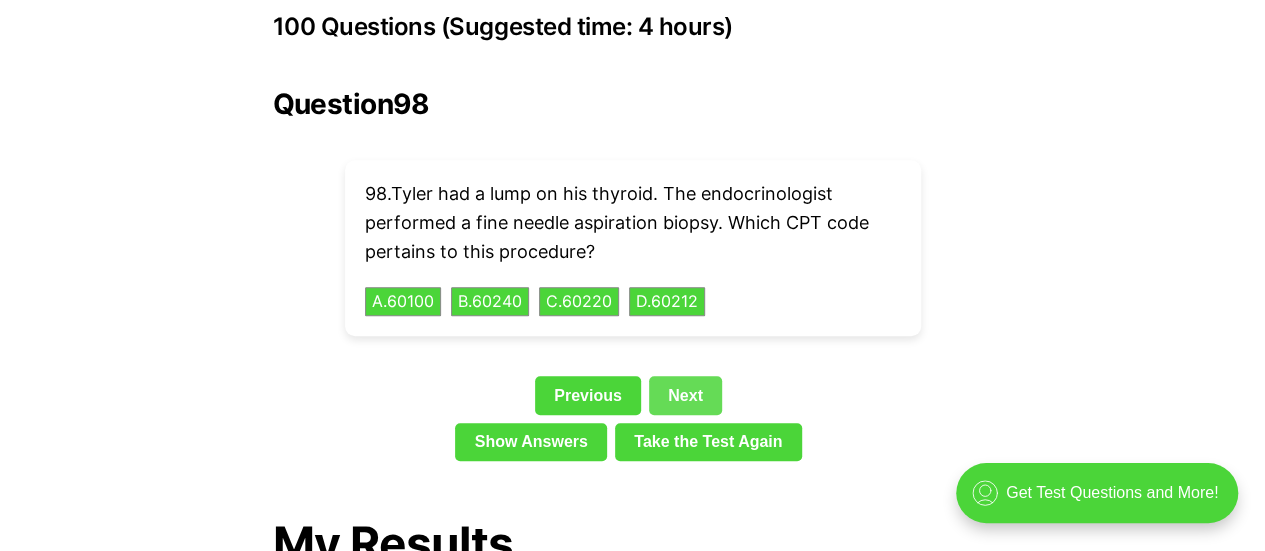 click on "Next" at bounding box center [685, 395] 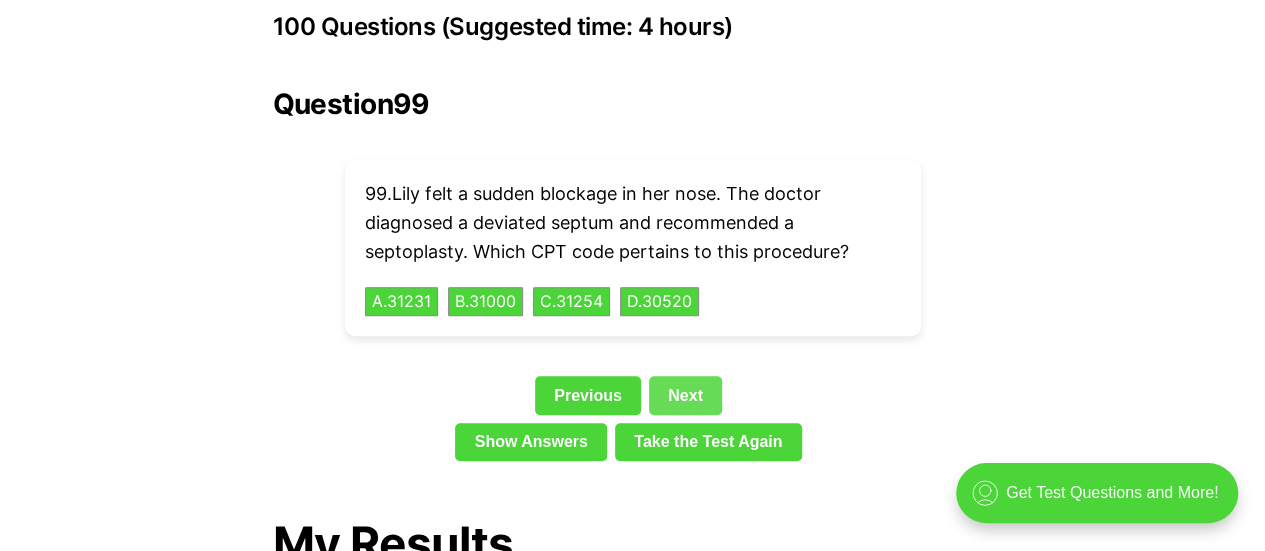 click on "Next" at bounding box center [685, 395] 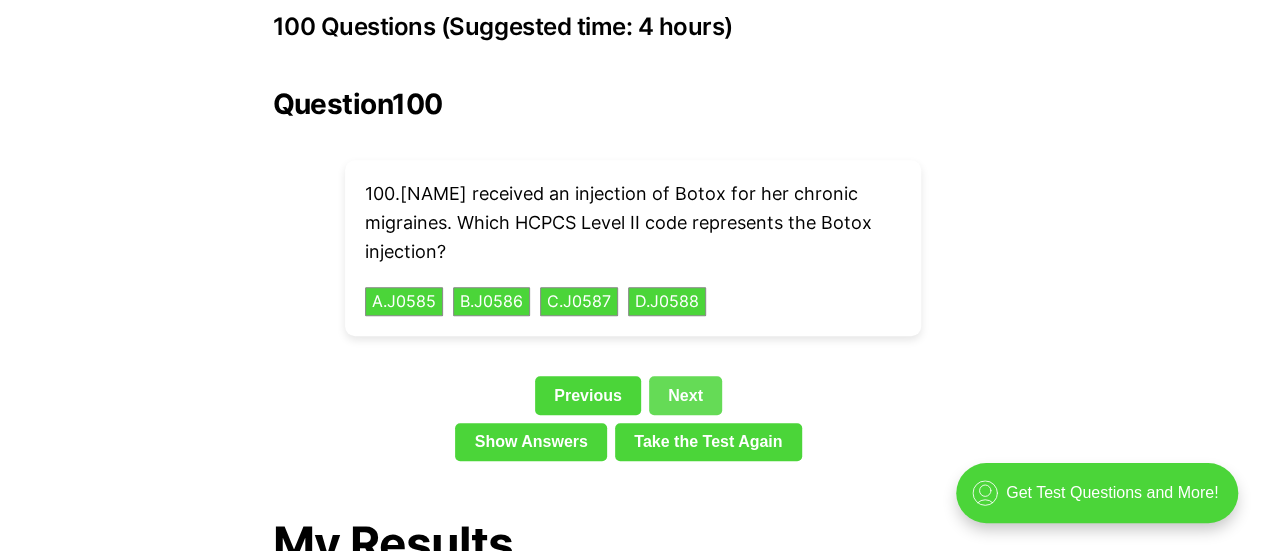 click on "Next" at bounding box center [685, 395] 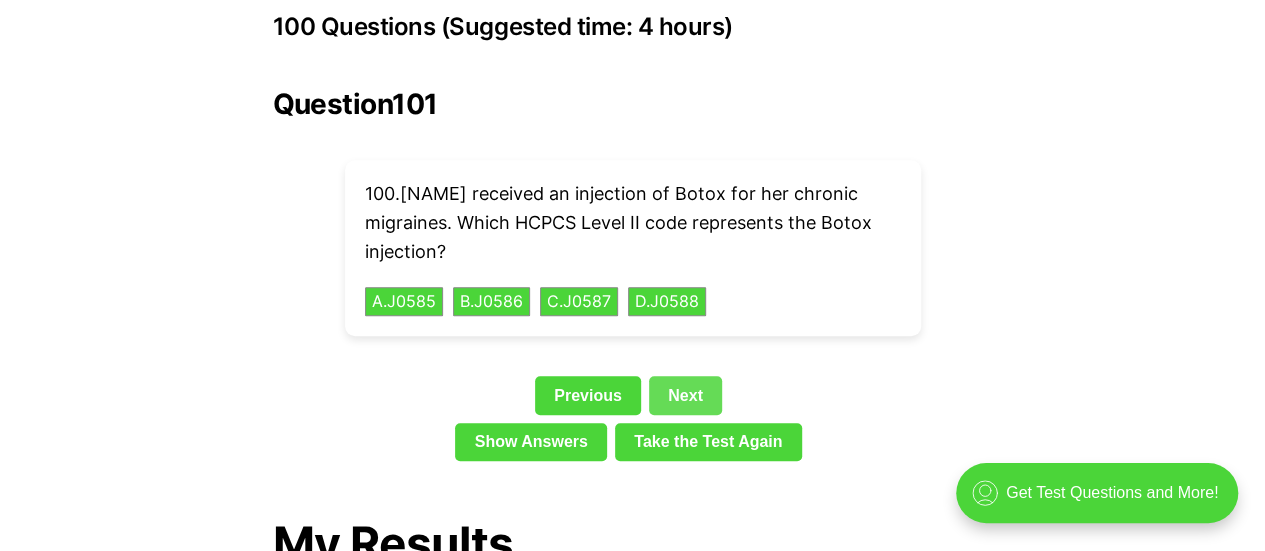 click on "Next" at bounding box center [685, 395] 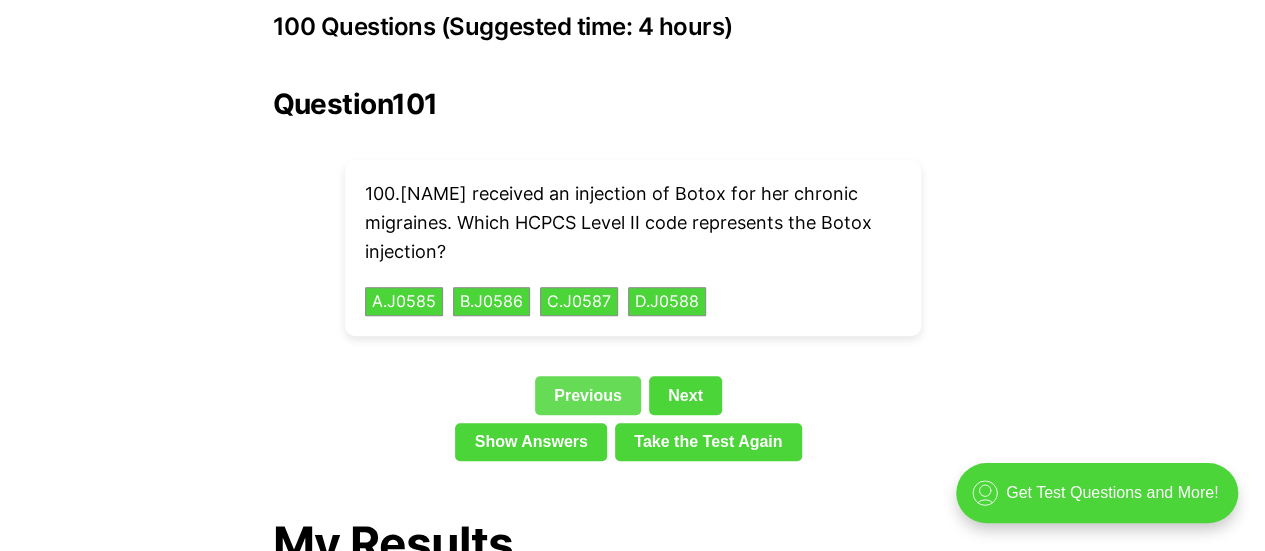 click on "Previous" at bounding box center (588, 395) 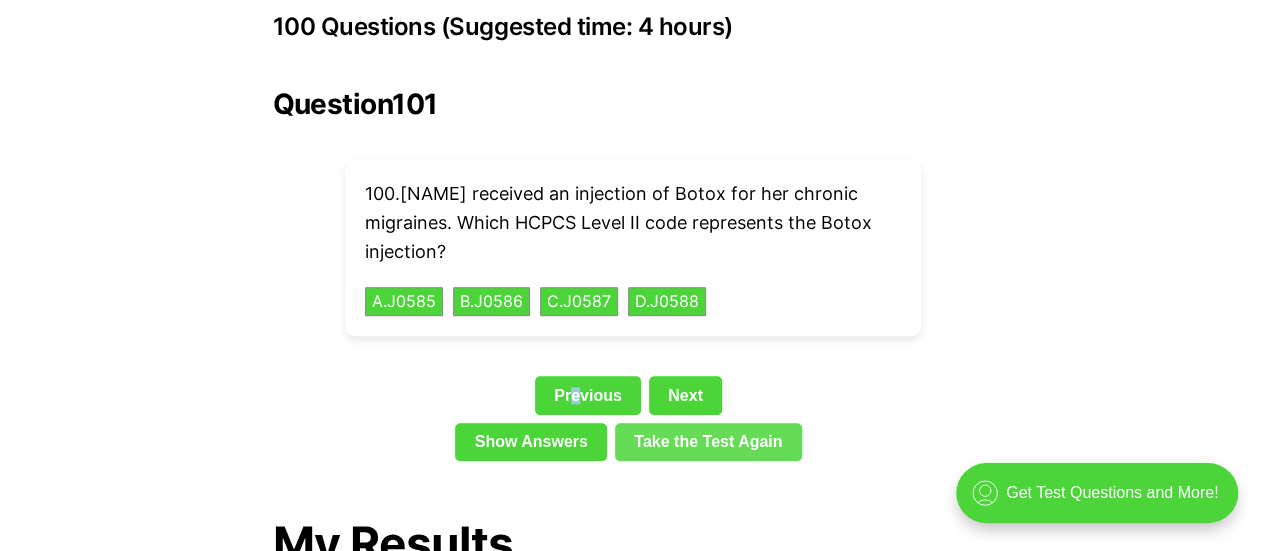 click on "Take the Test Again" at bounding box center [708, 442] 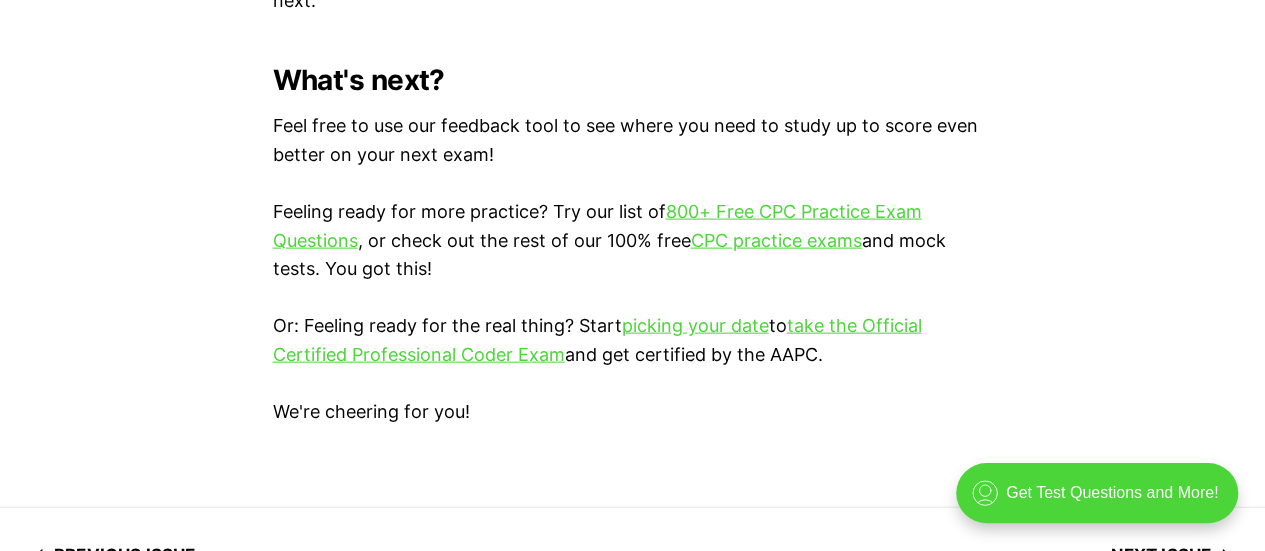 scroll, scrollTop: 5860, scrollLeft: 0, axis: vertical 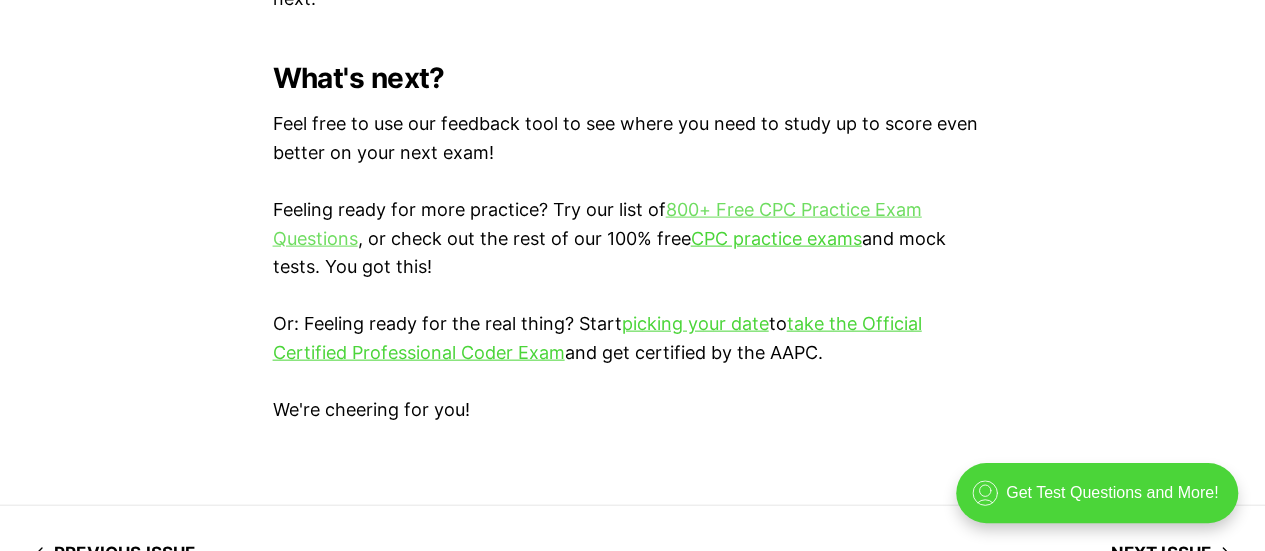 click on "800+ Free CPC Practice Exam Questions" at bounding box center (597, 224) 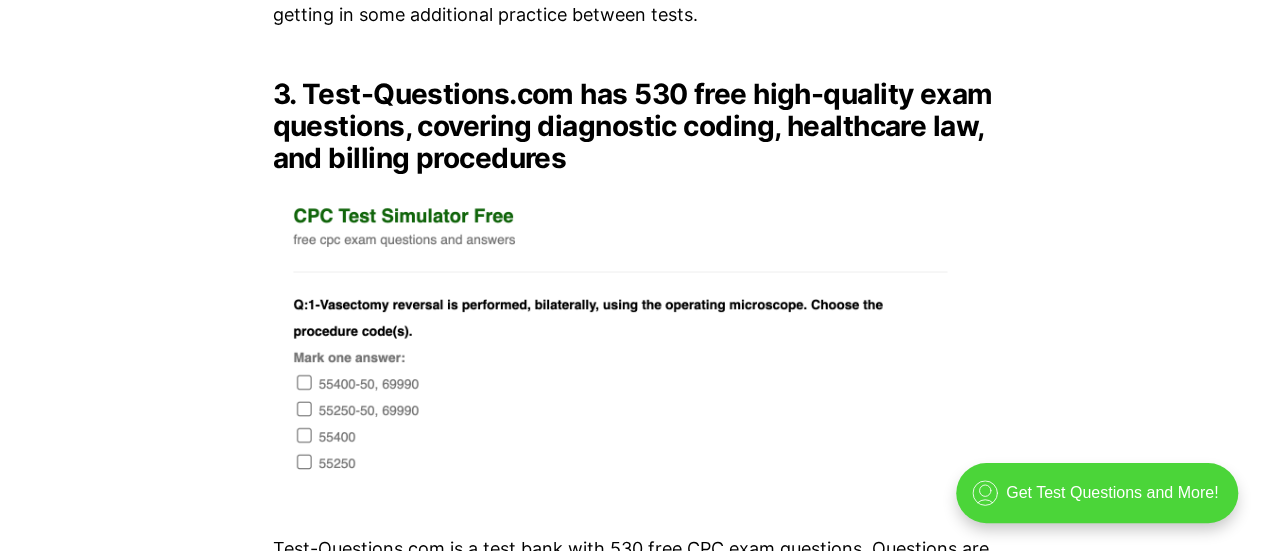scroll, scrollTop: 4733, scrollLeft: 0, axis: vertical 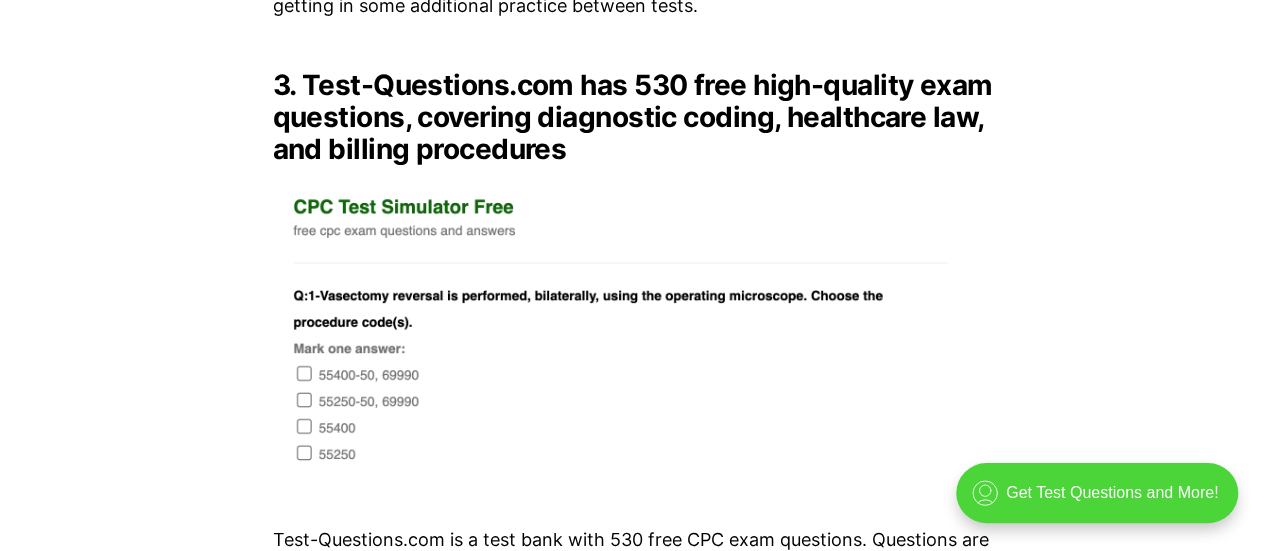 click at bounding box center [633, 333] 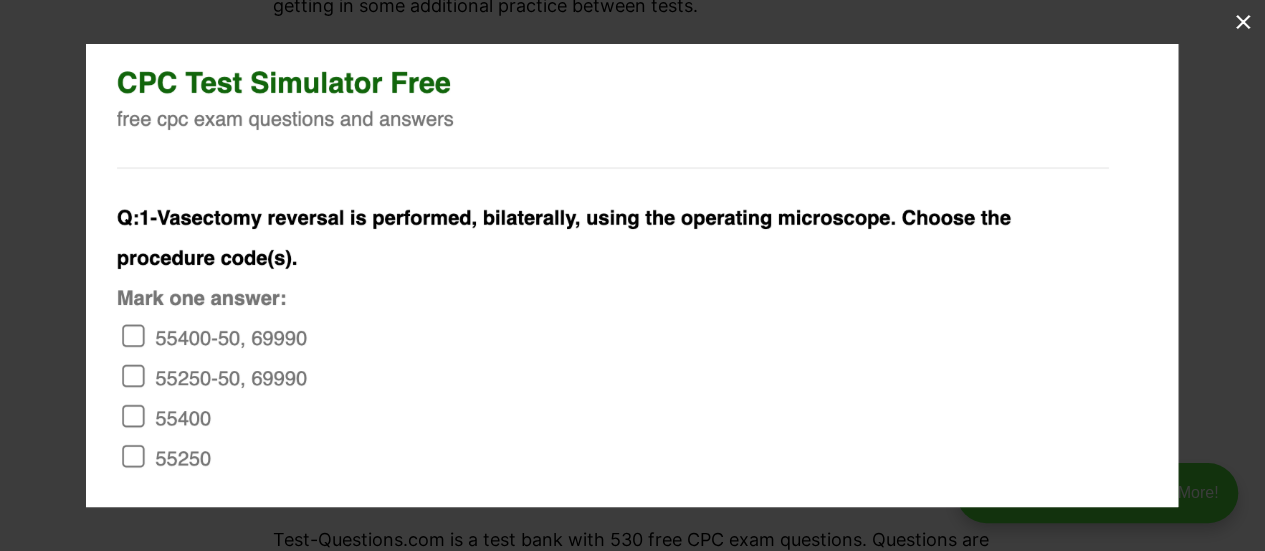click at bounding box center [632, 275] 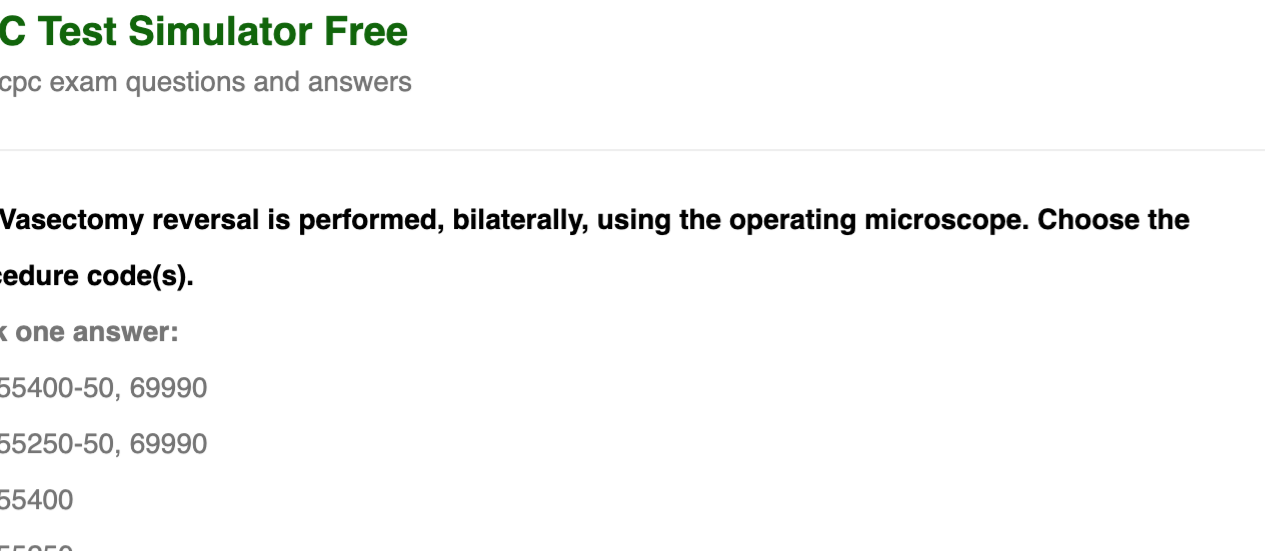 click at bounding box center [661, 300] 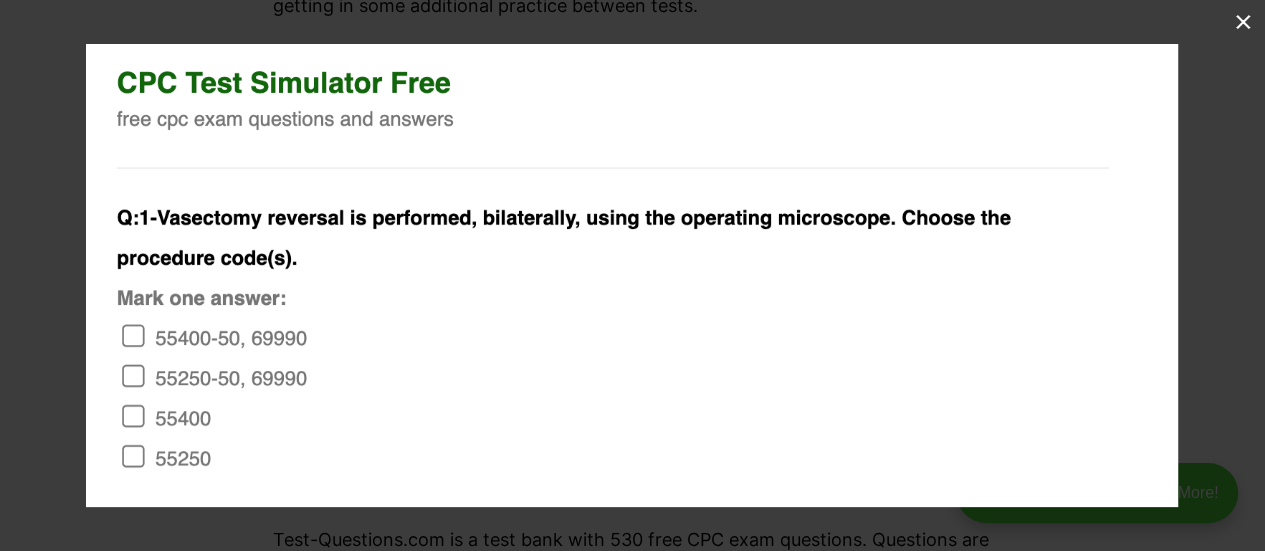 click at bounding box center (718, 319) 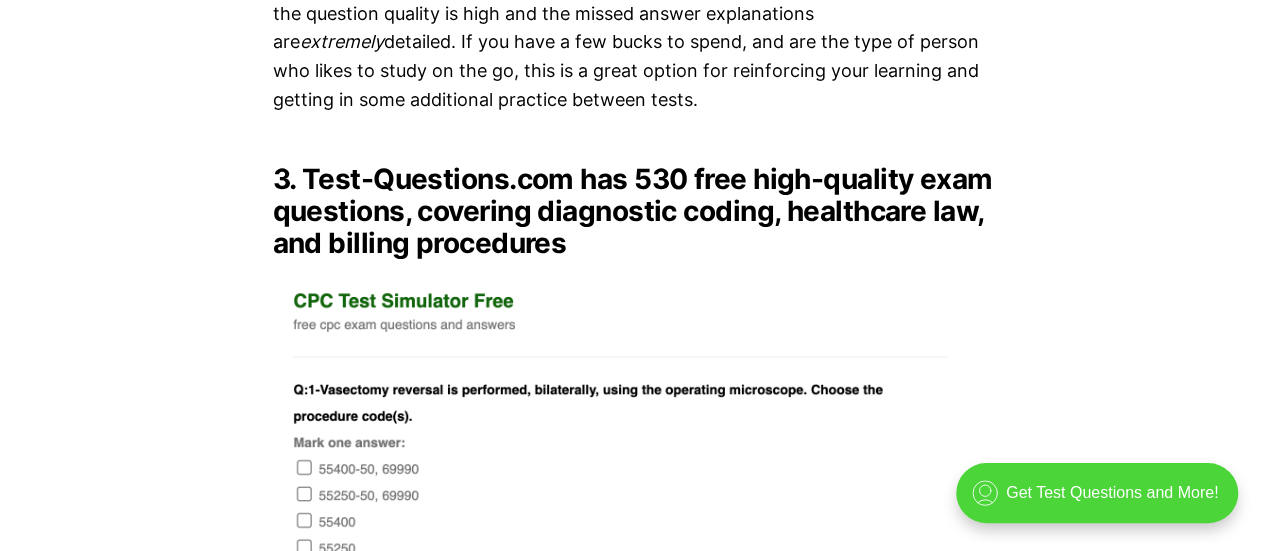scroll, scrollTop: 4600, scrollLeft: 0, axis: vertical 